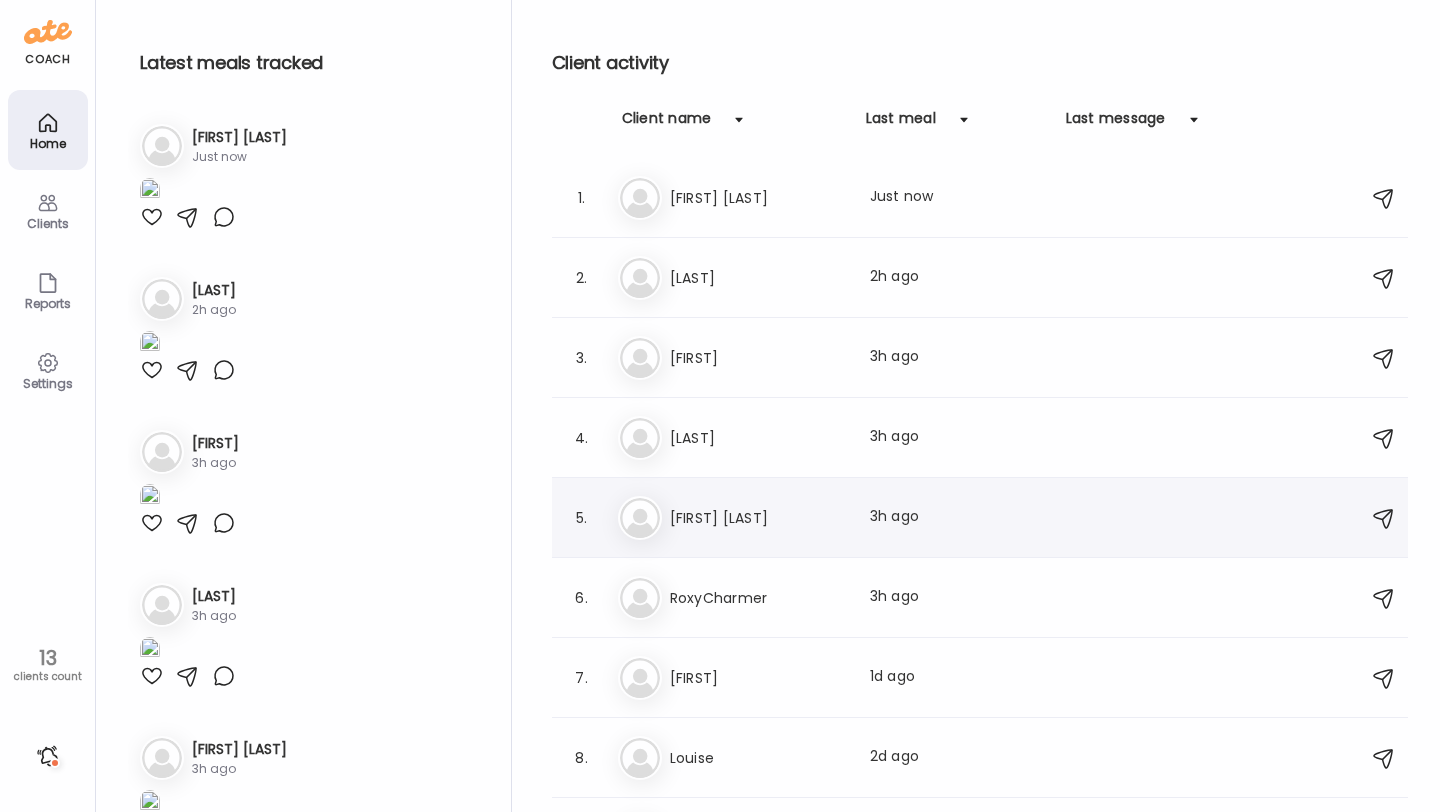 scroll, scrollTop: 0, scrollLeft: 0, axis: both 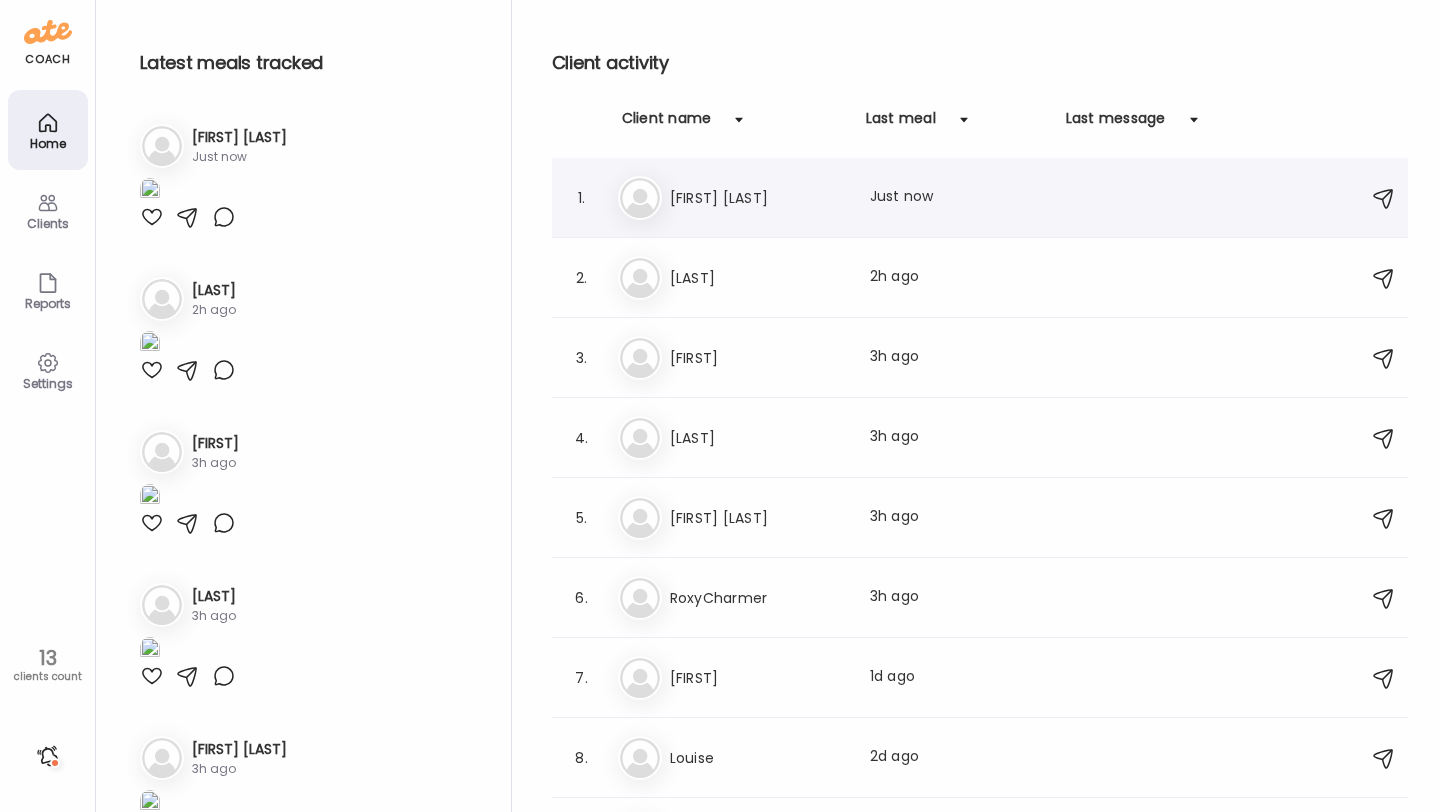 click on "[FIRST] [LAST]" at bounding box center (758, 198) 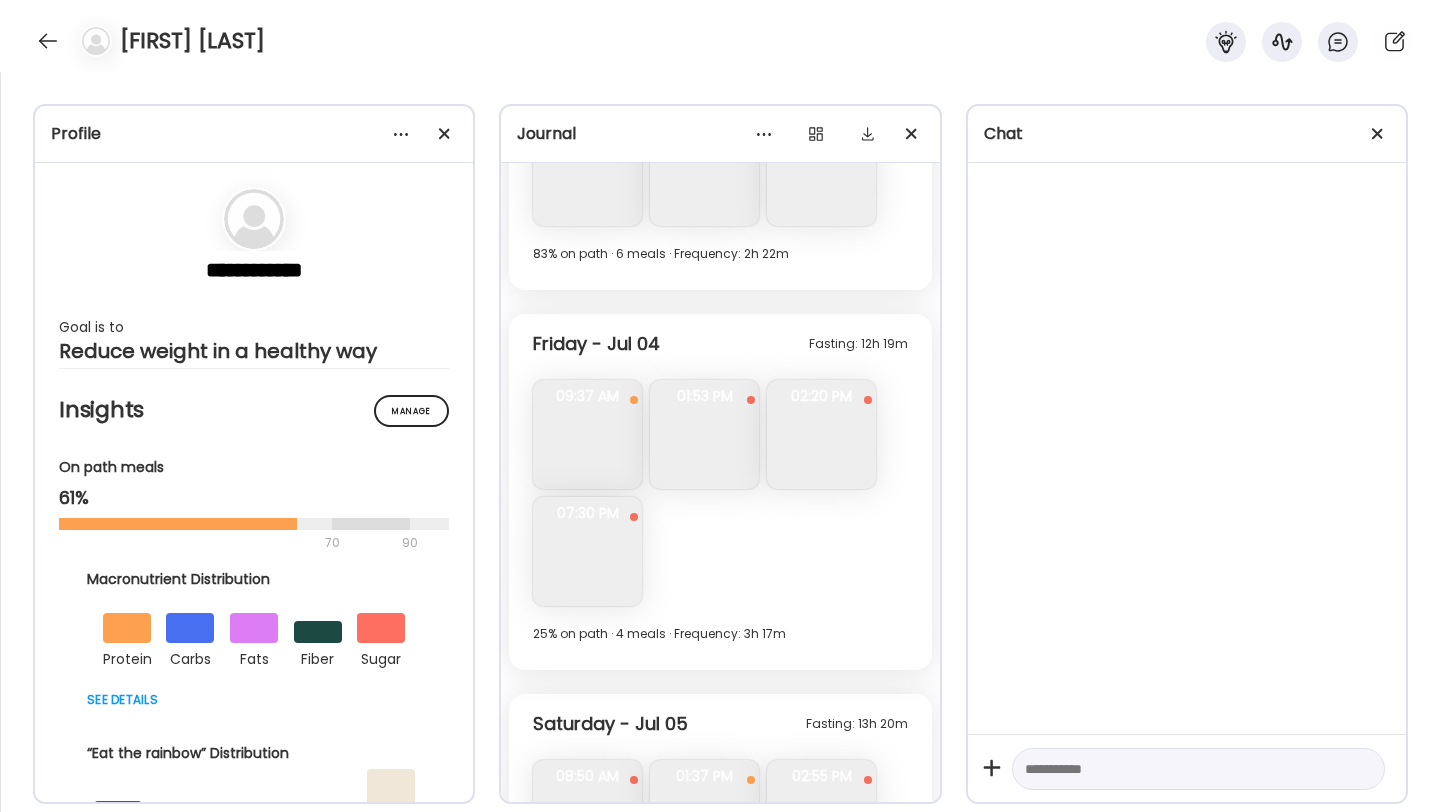 scroll, scrollTop: 10847, scrollLeft: 0, axis: vertical 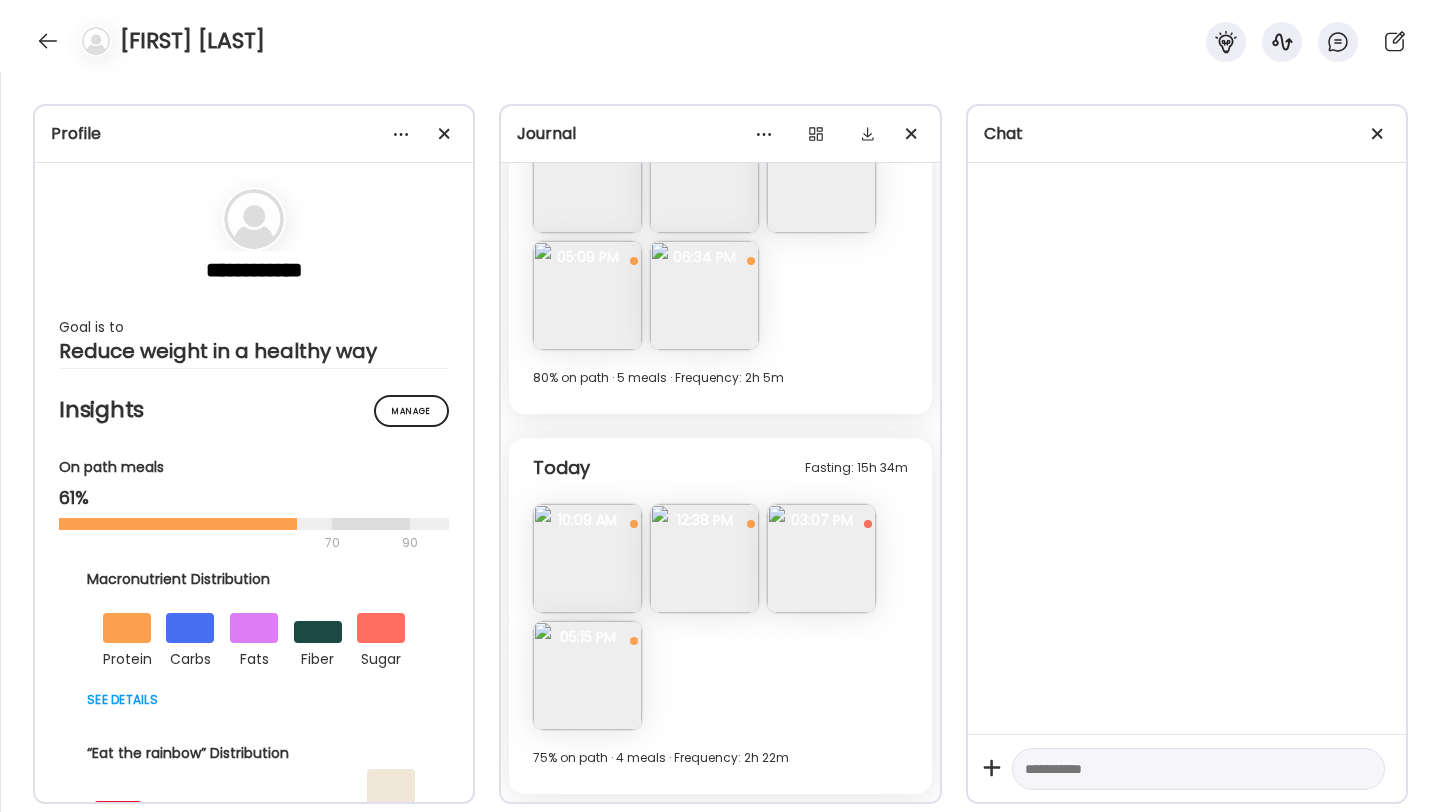 click at bounding box center [704, 558] 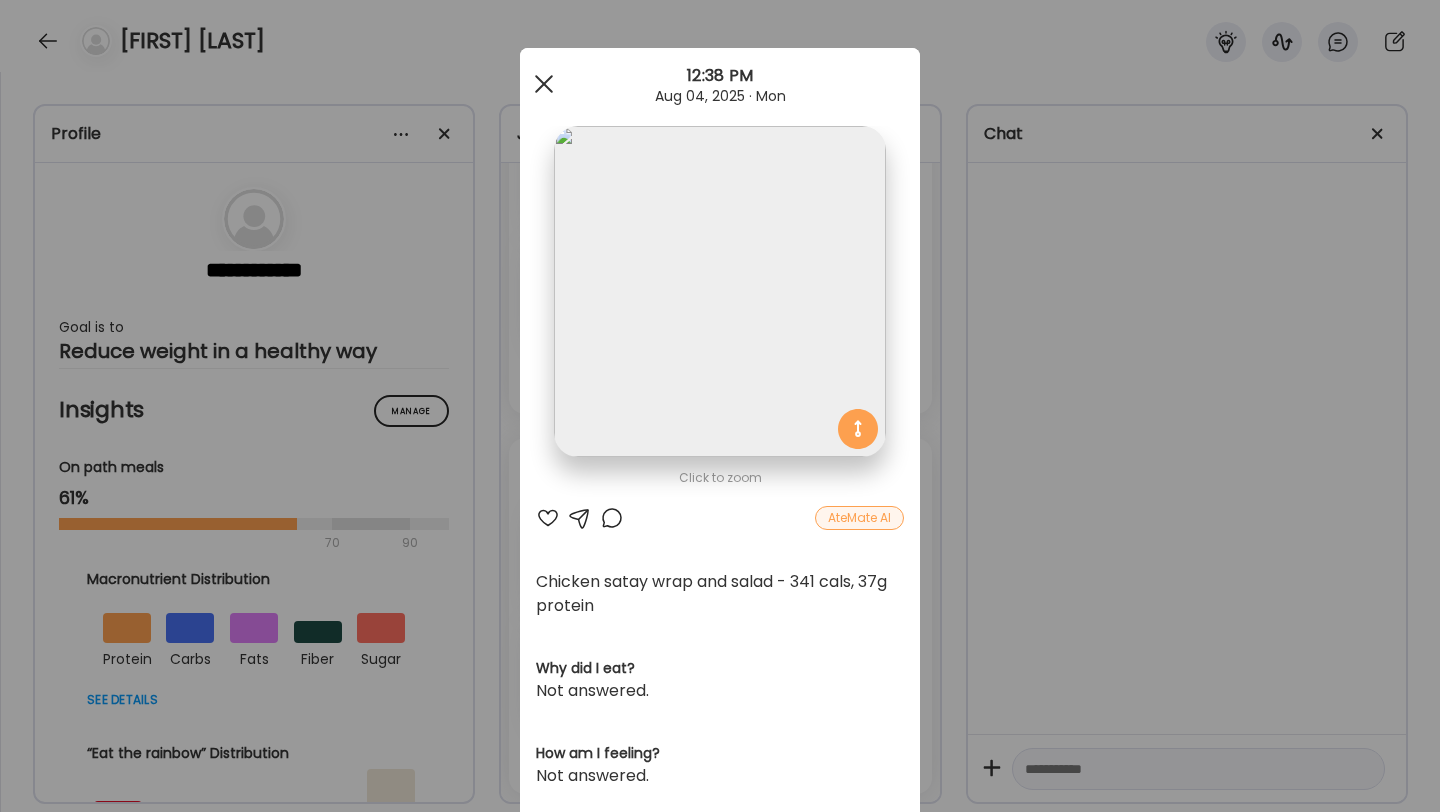 click at bounding box center [544, 84] 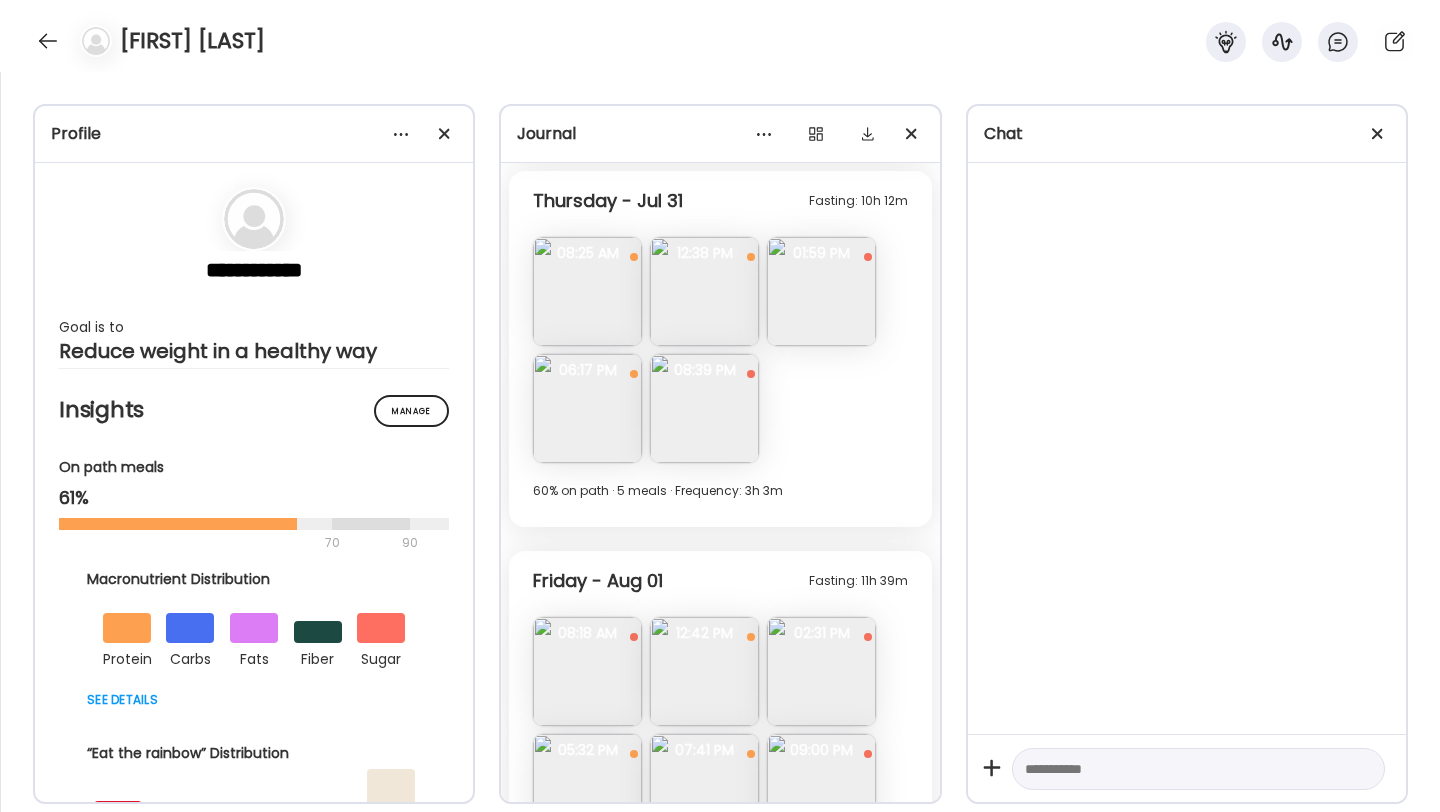 scroll, scrollTop: 9595, scrollLeft: 0, axis: vertical 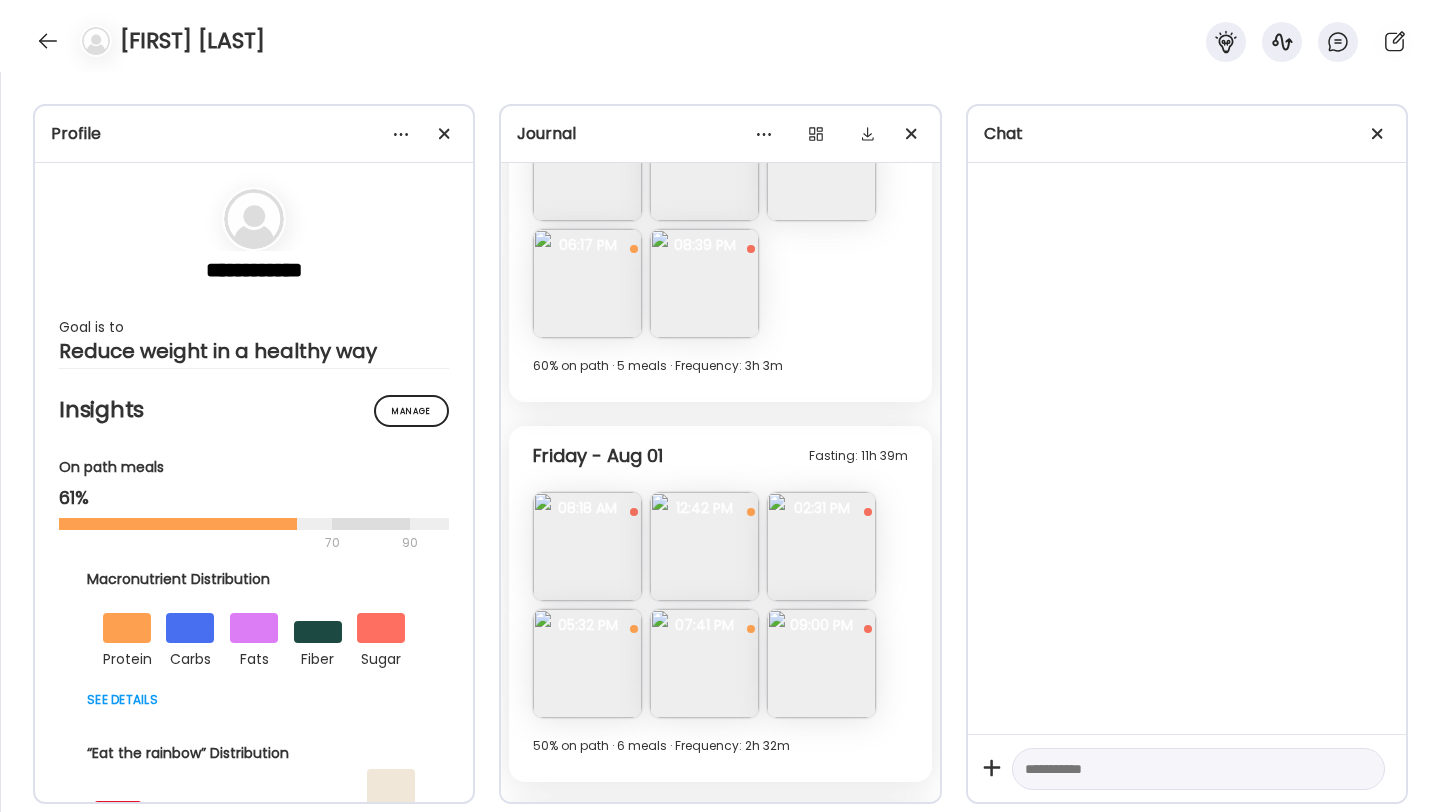 click at bounding box center [821, 546] 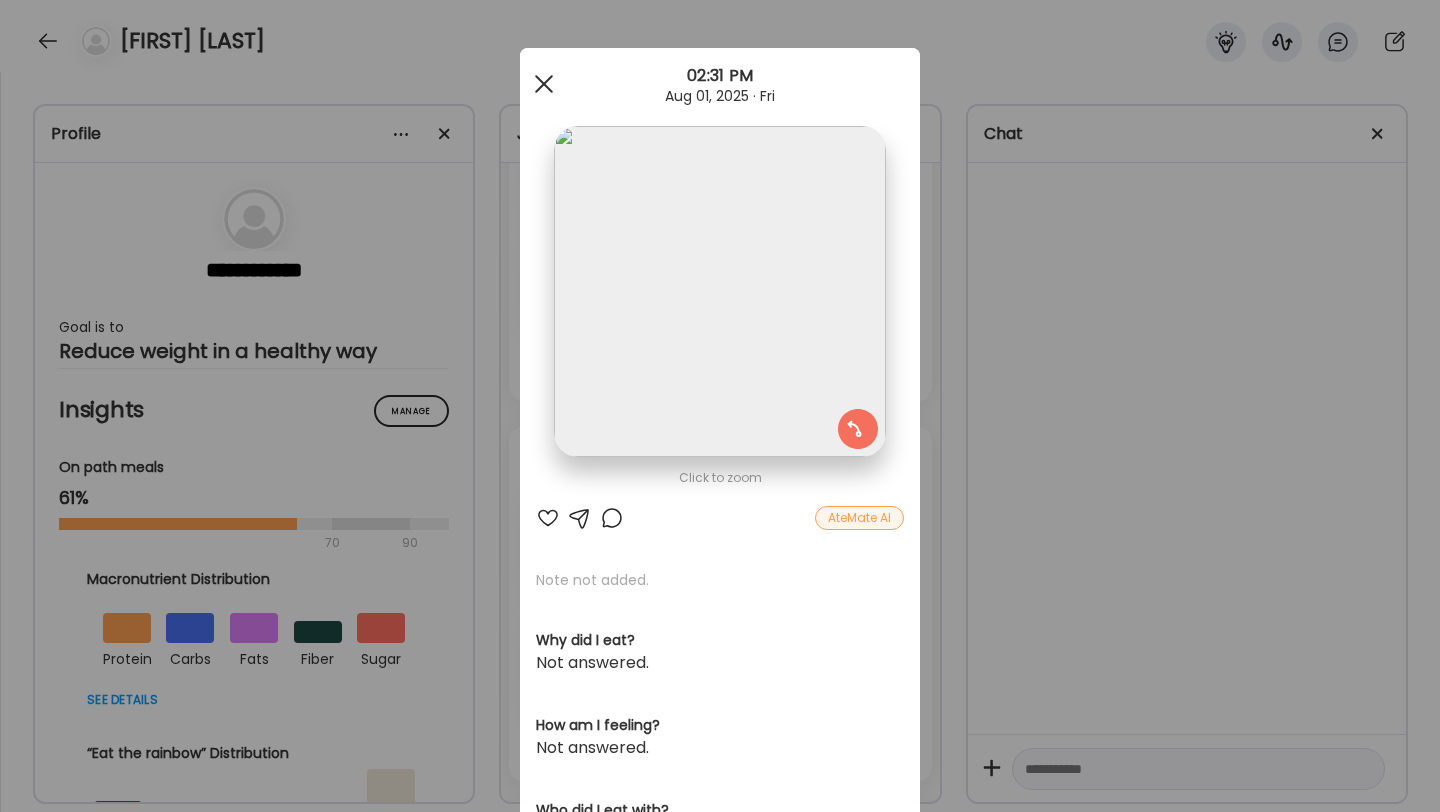 click at bounding box center [544, 84] 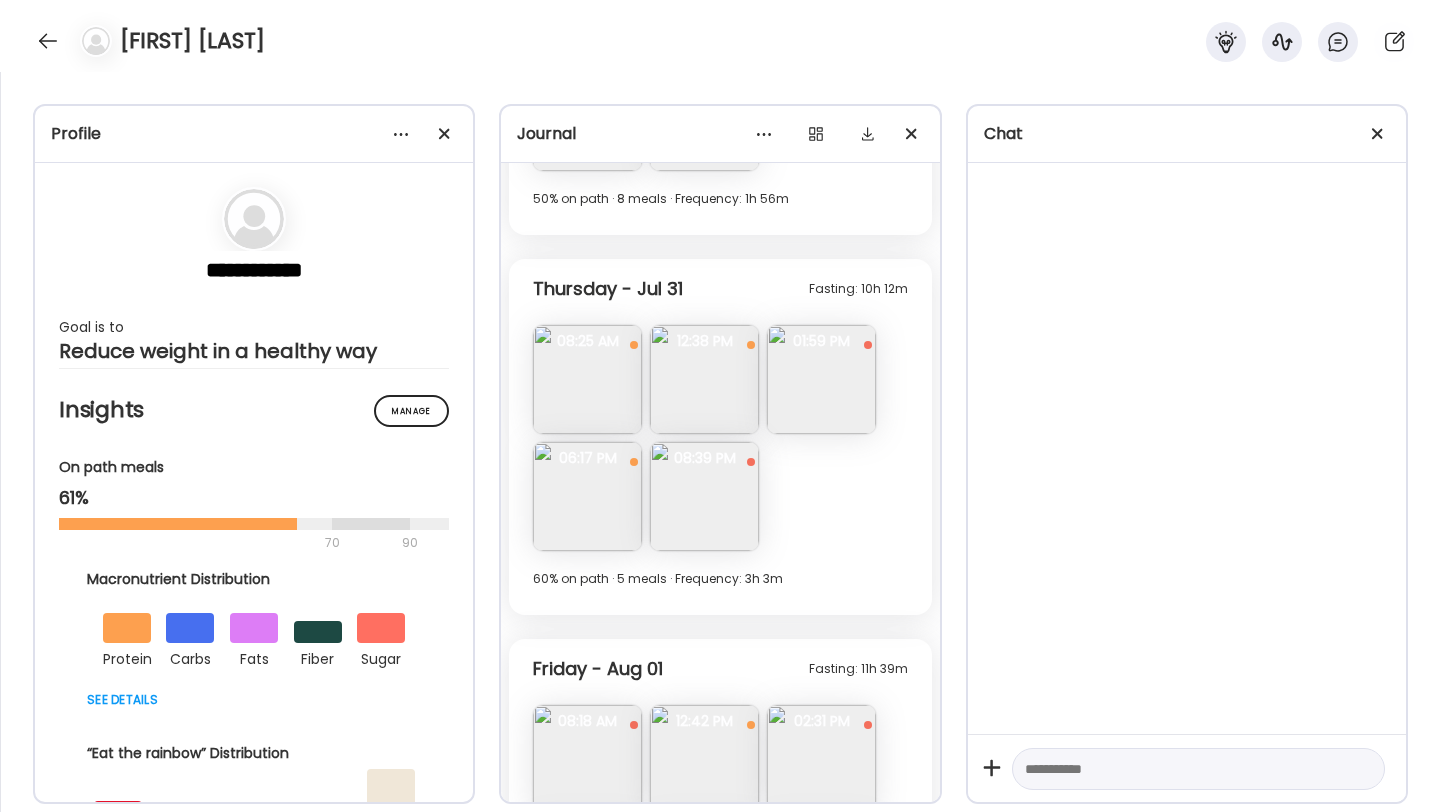 scroll, scrollTop: 9379, scrollLeft: 0, axis: vertical 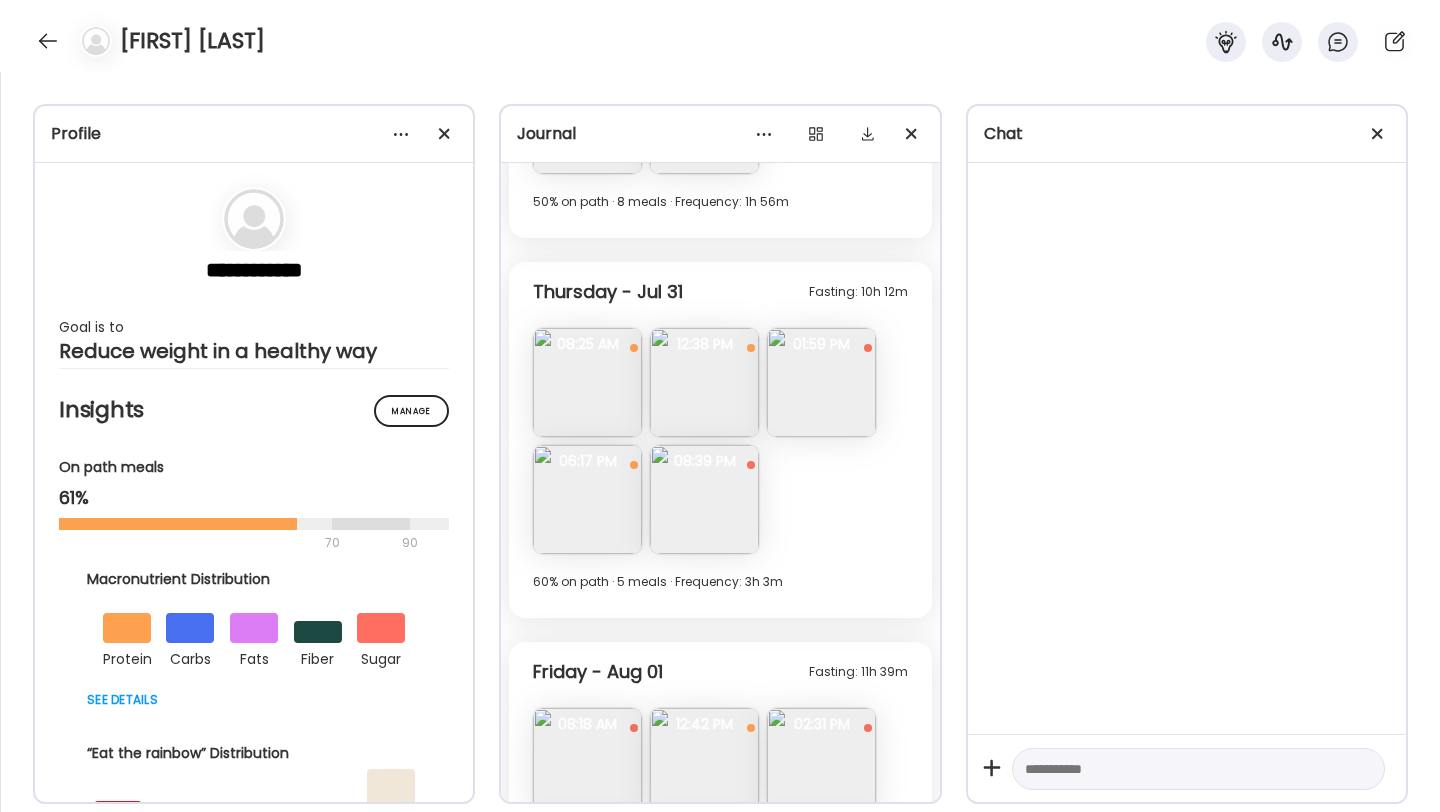 click at bounding box center [821, 382] 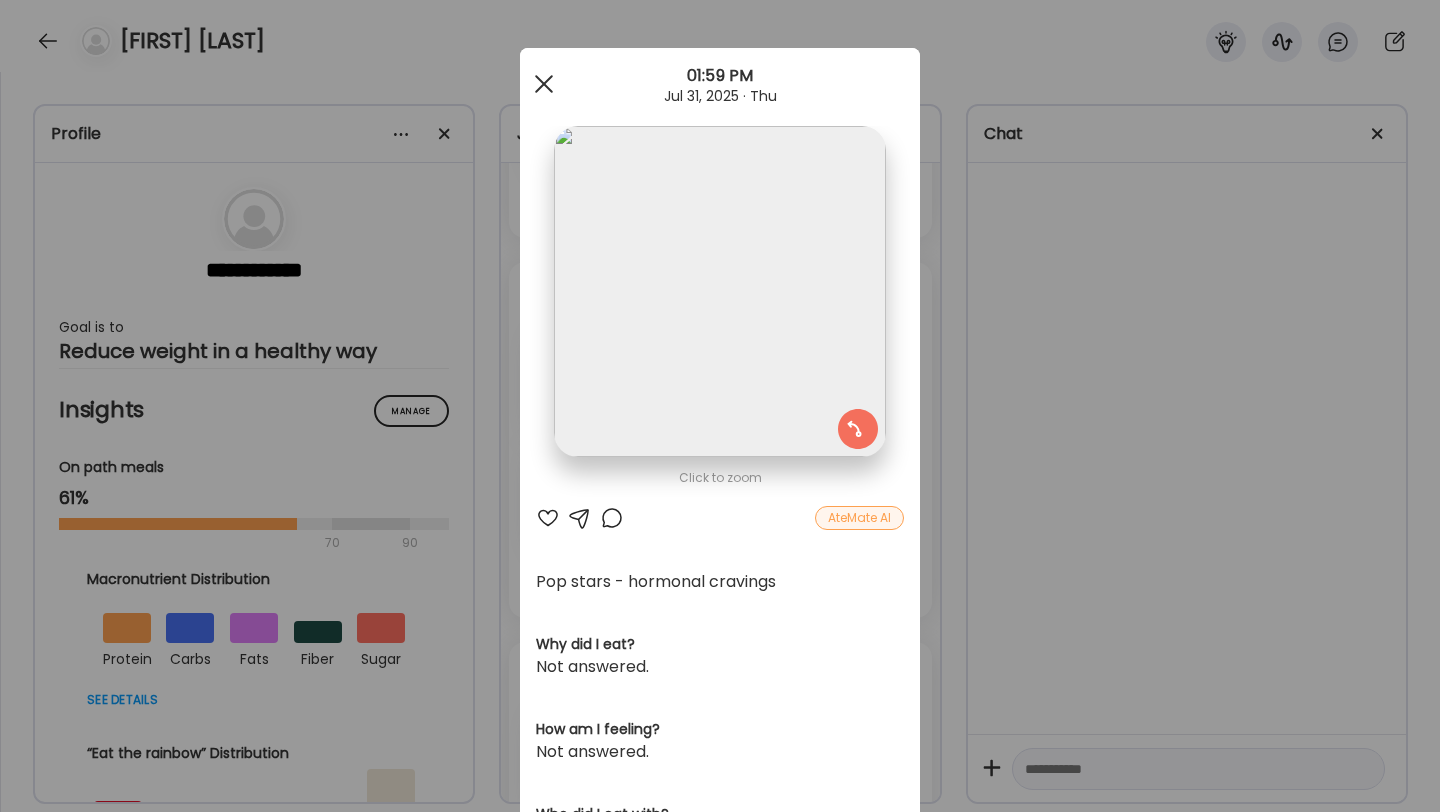 click at bounding box center [544, 84] 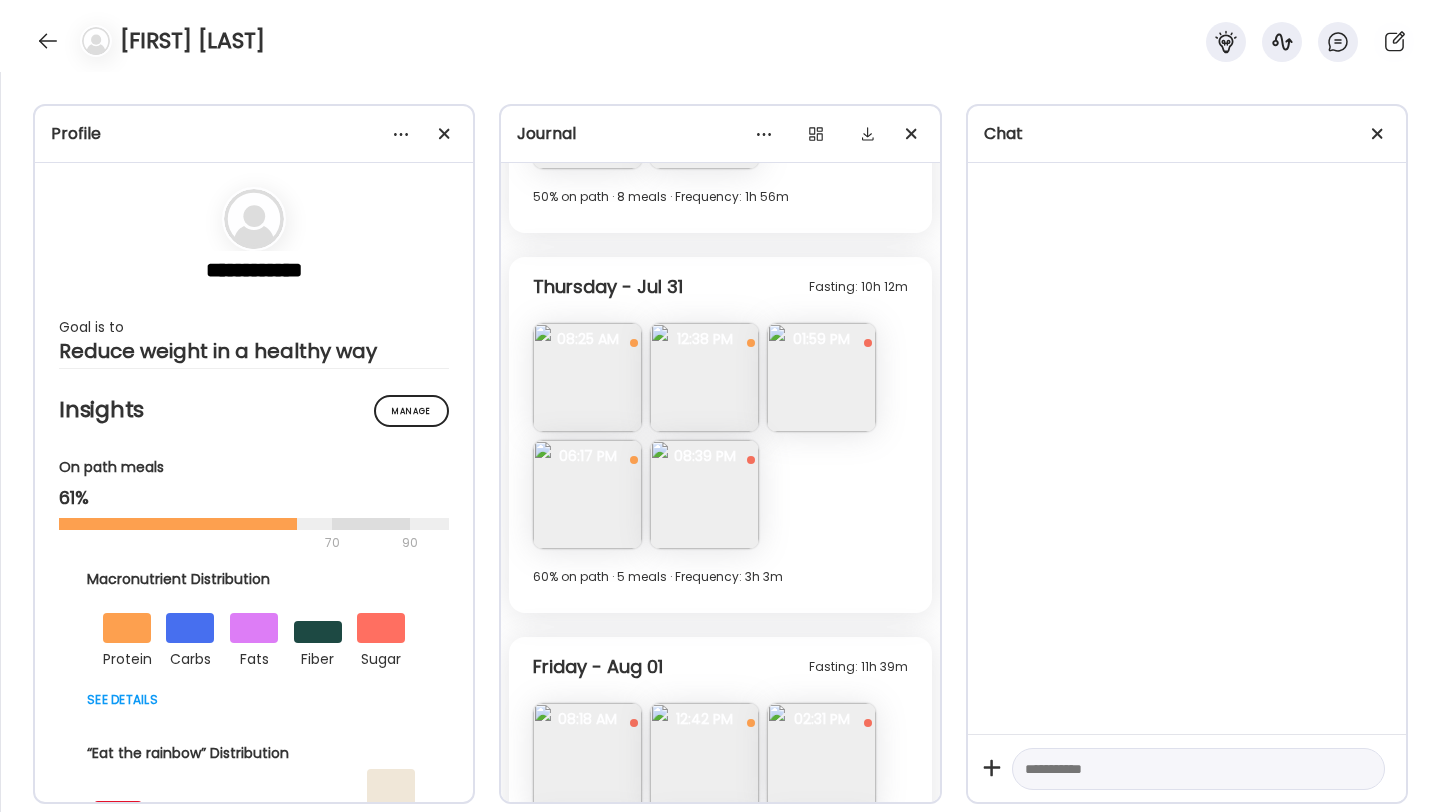 scroll, scrollTop: 9379, scrollLeft: 0, axis: vertical 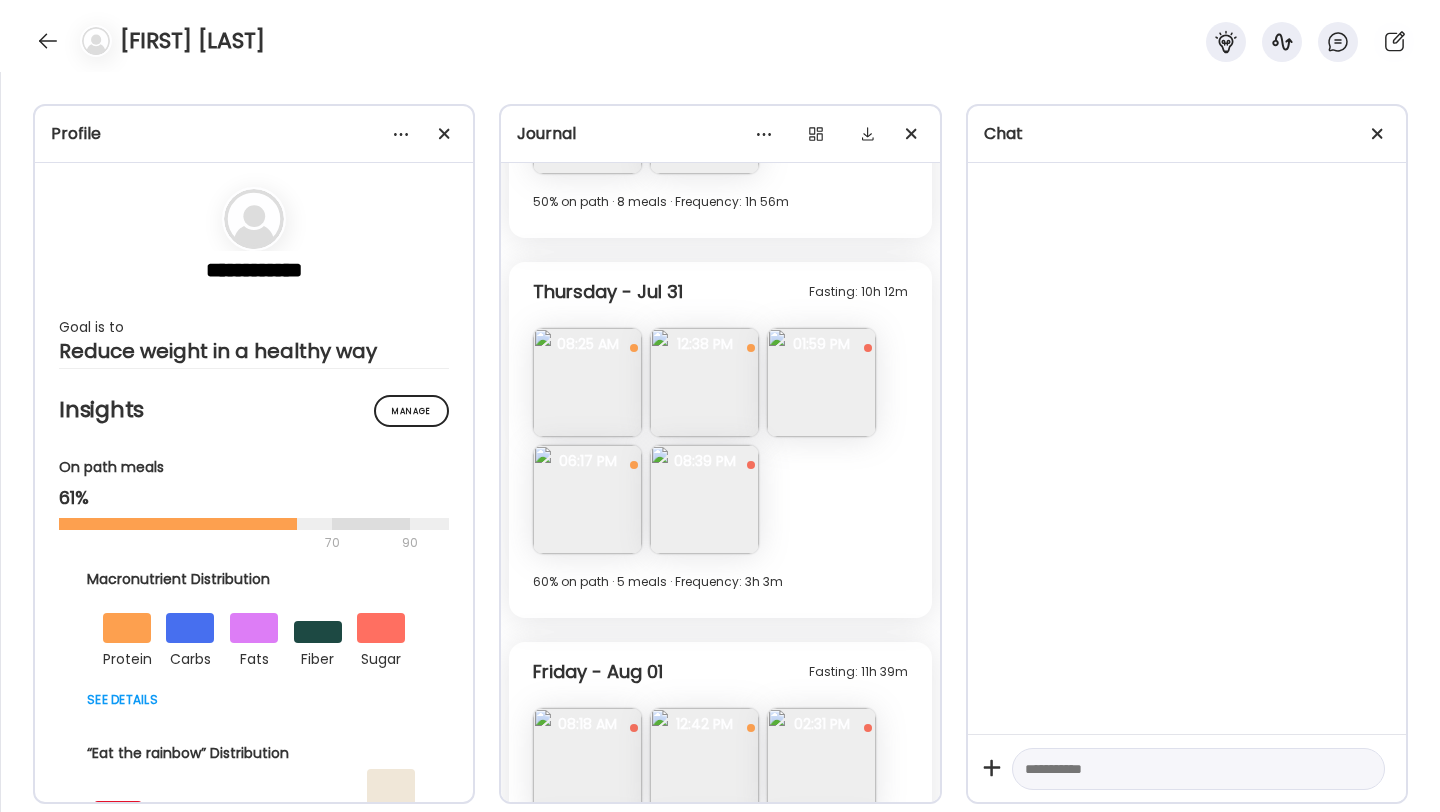 click at bounding box center [704, 382] 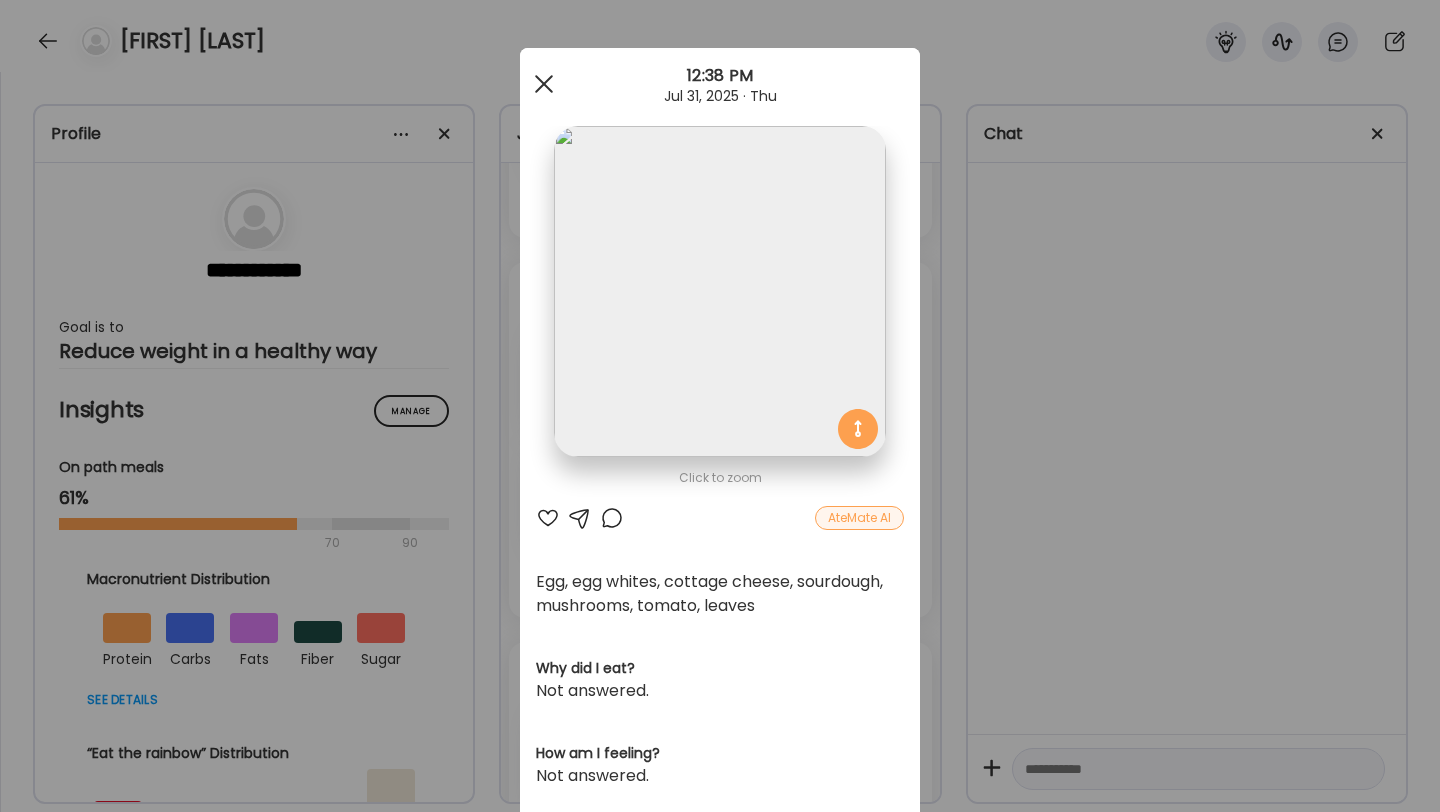 click at bounding box center (544, 84) 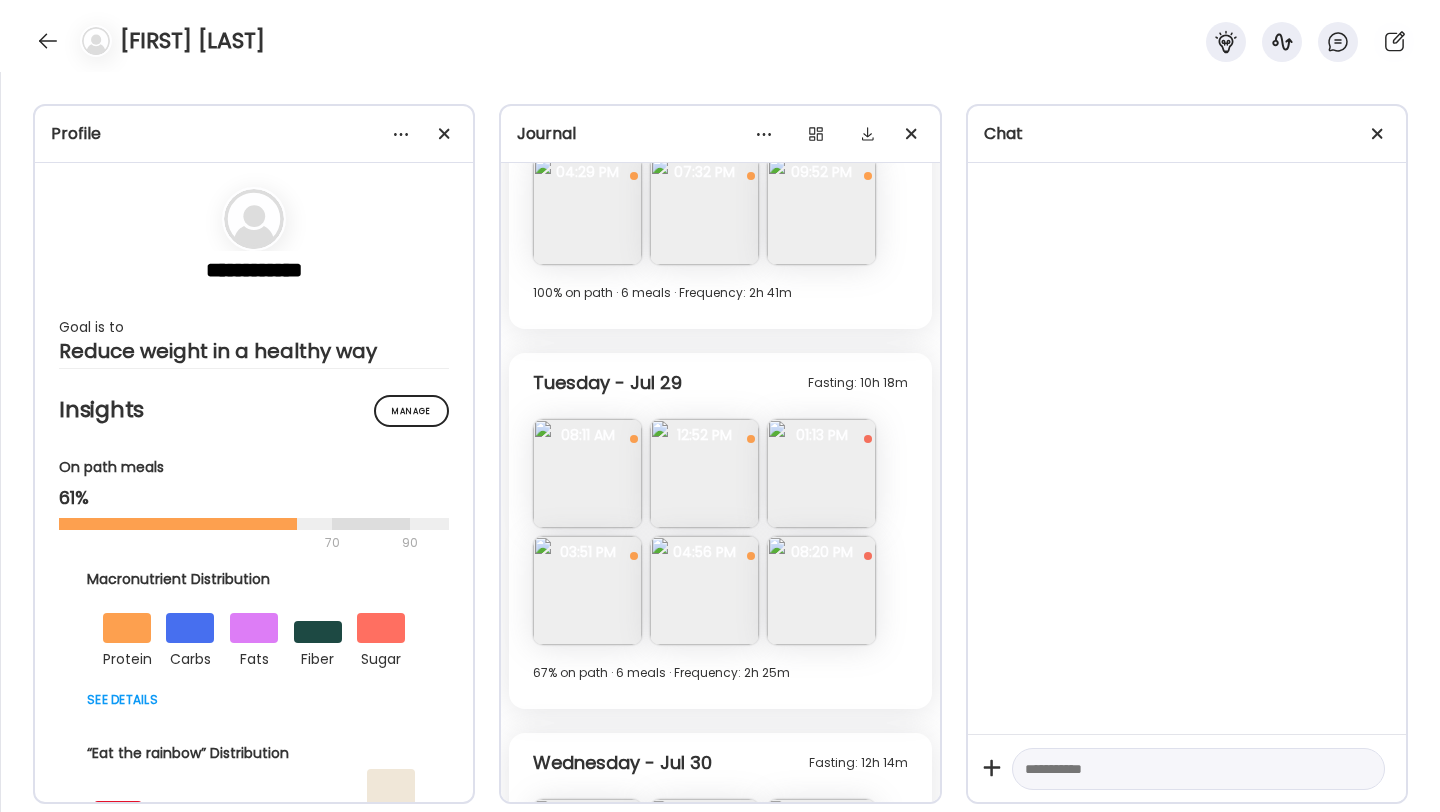 scroll, scrollTop: 8412, scrollLeft: 0, axis: vertical 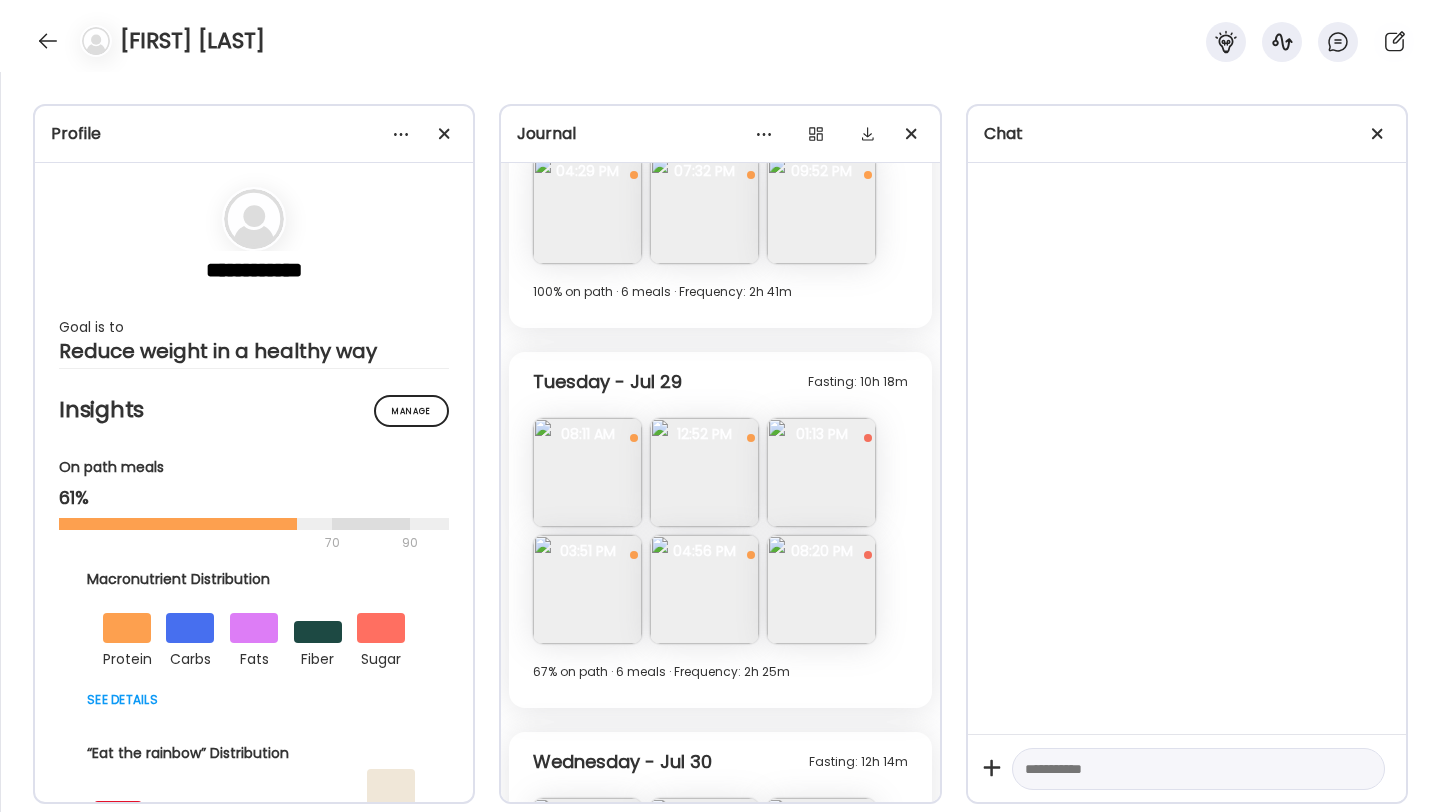 click at bounding box center (704, 589) 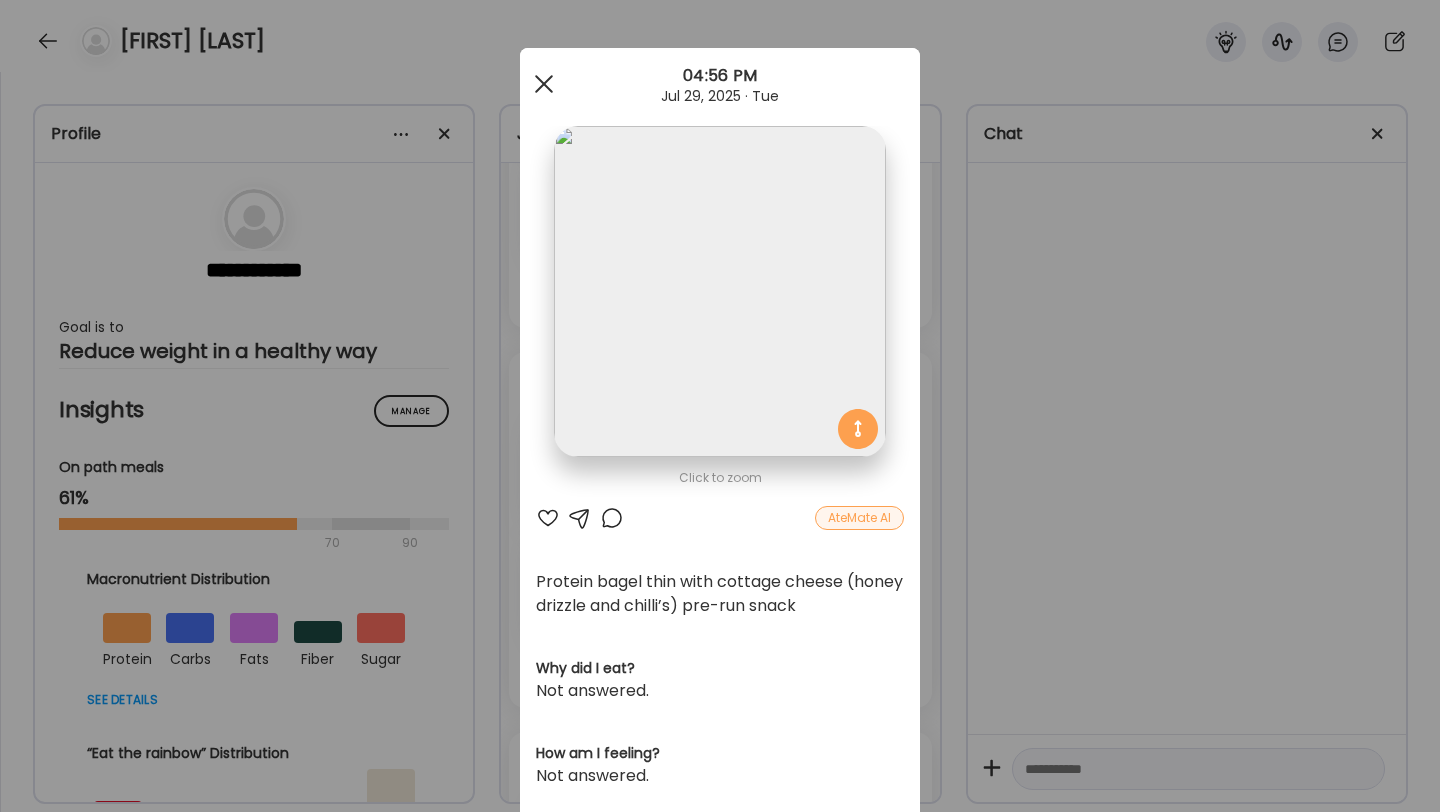 click at bounding box center [544, 84] 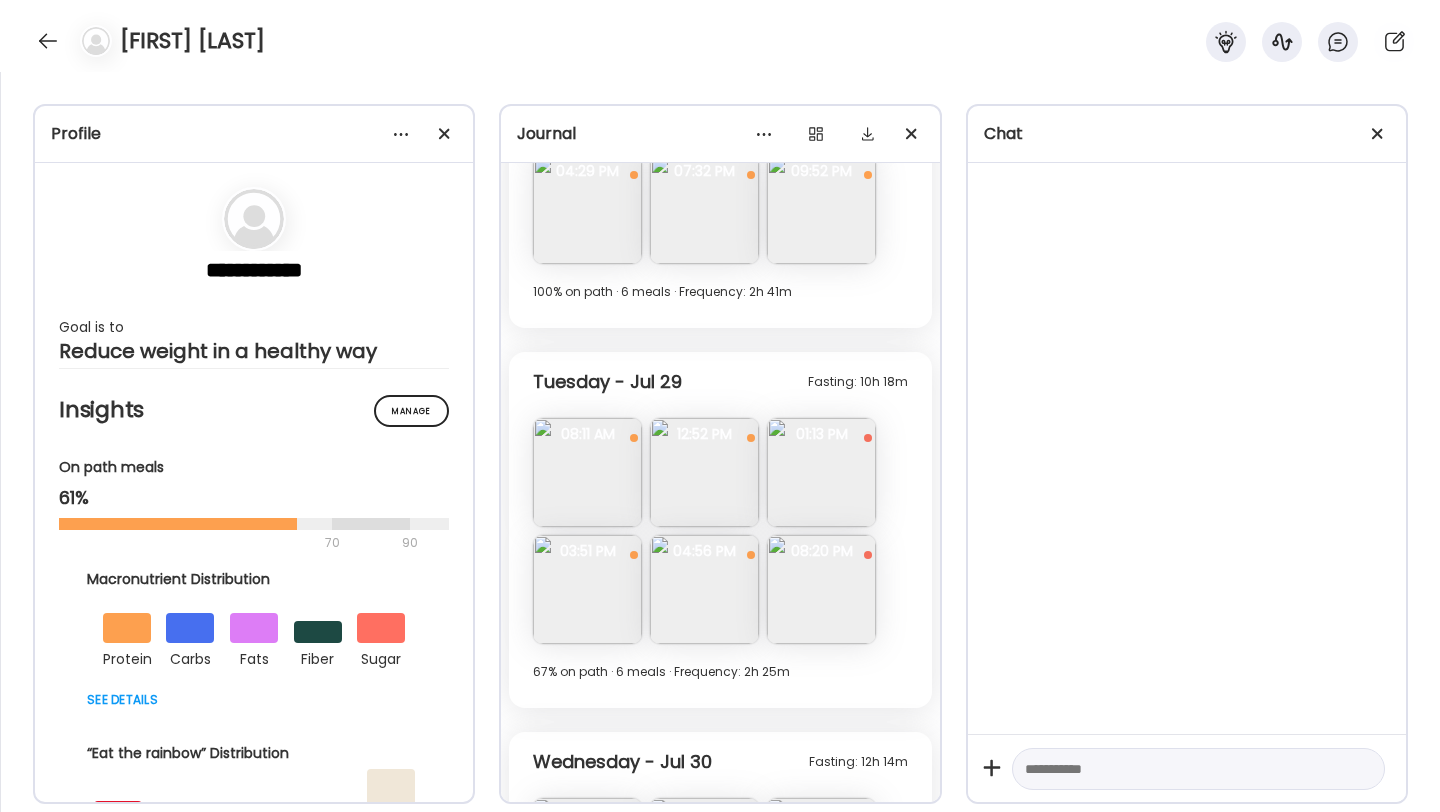 click at bounding box center (587, 589) 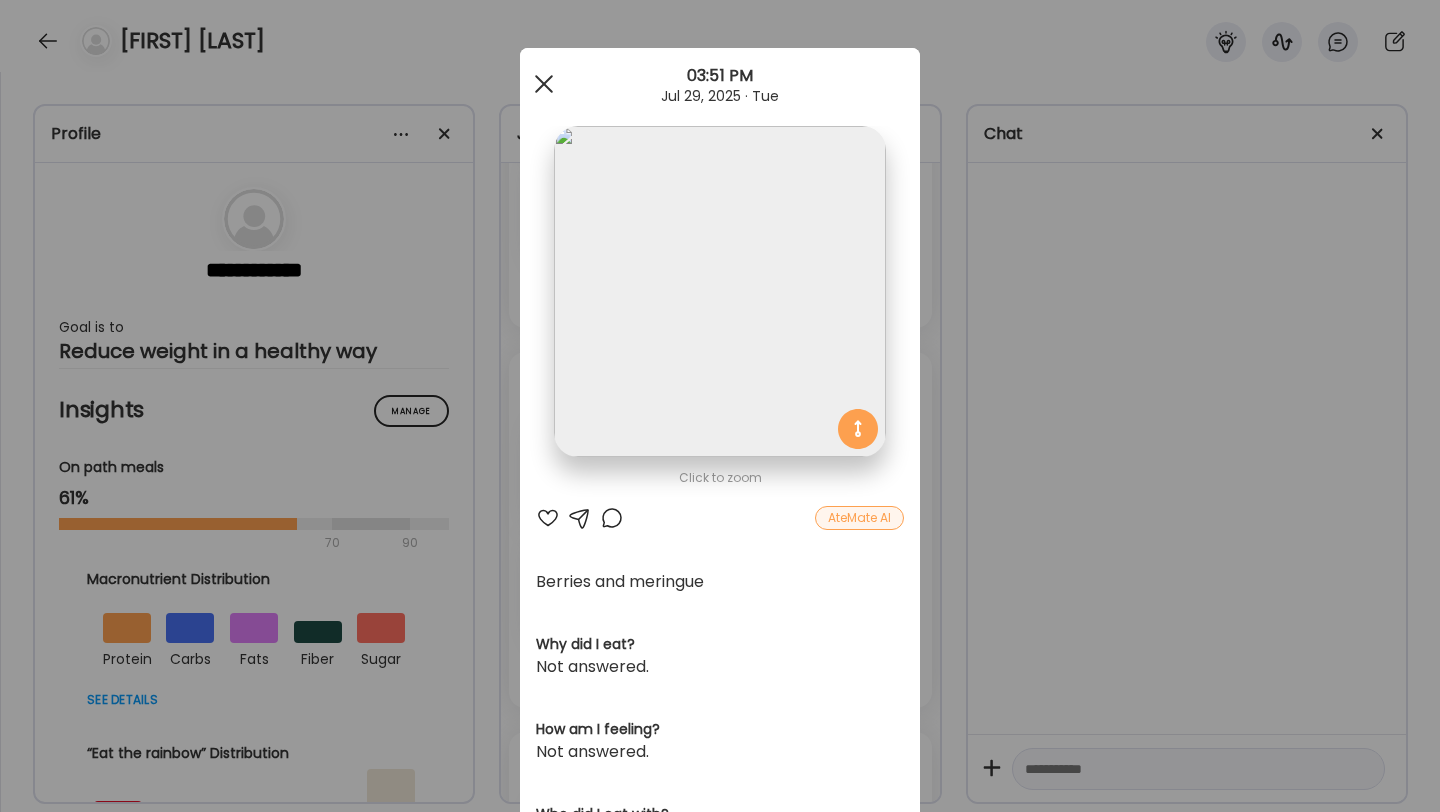 click at bounding box center (544, 84) 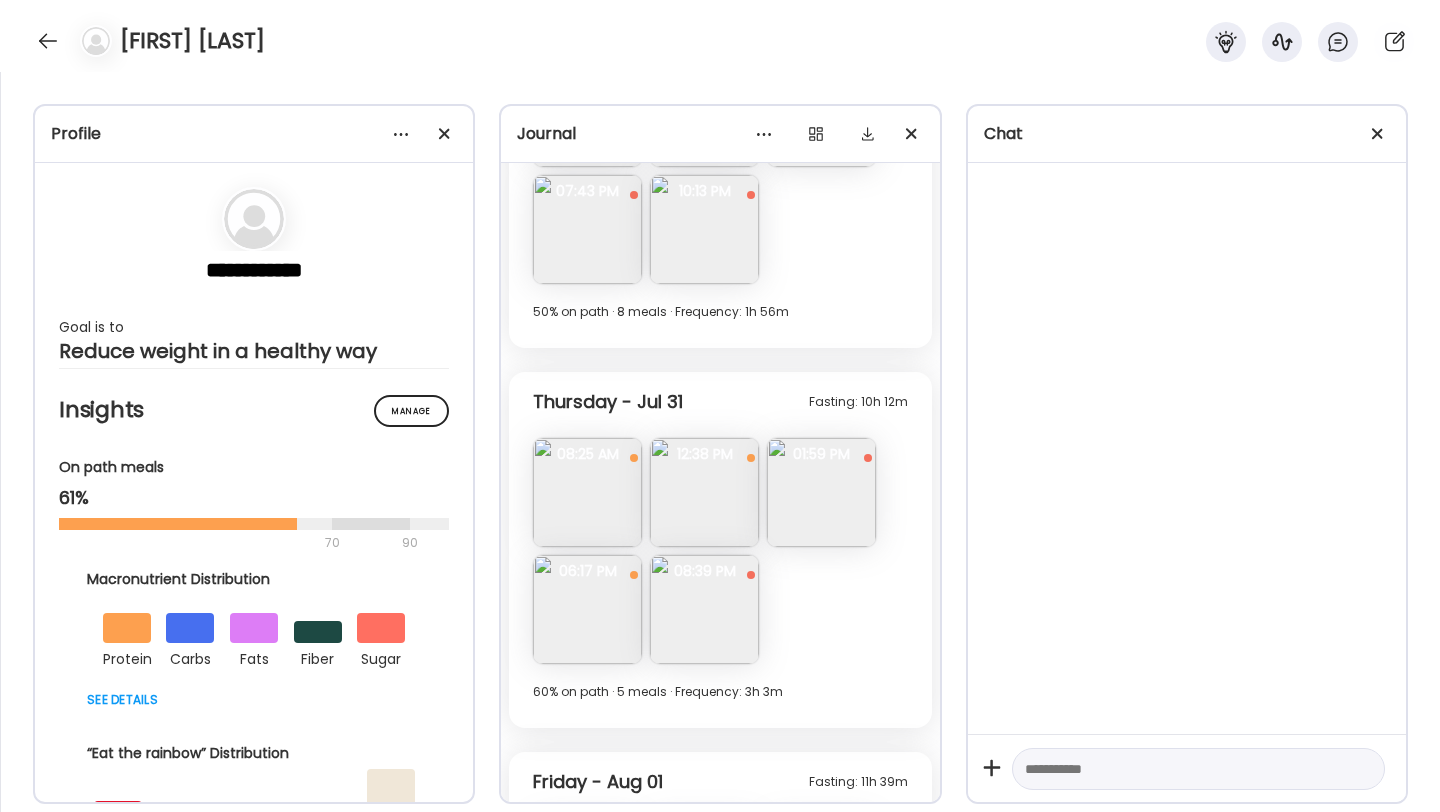scroll, scrollTop: 9271, scrollLeft: 0, axis: vertical 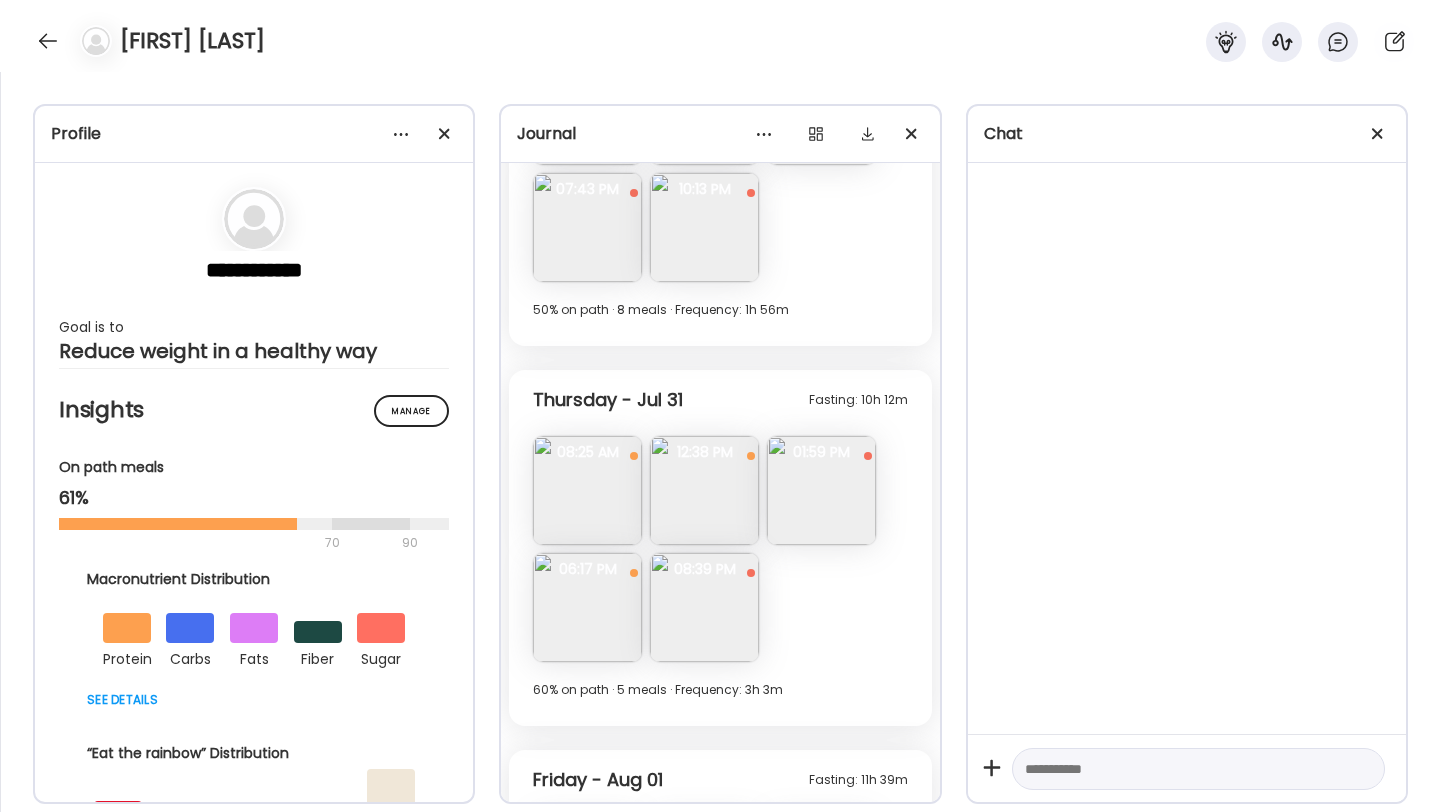 click at bounding box center [587, 490] 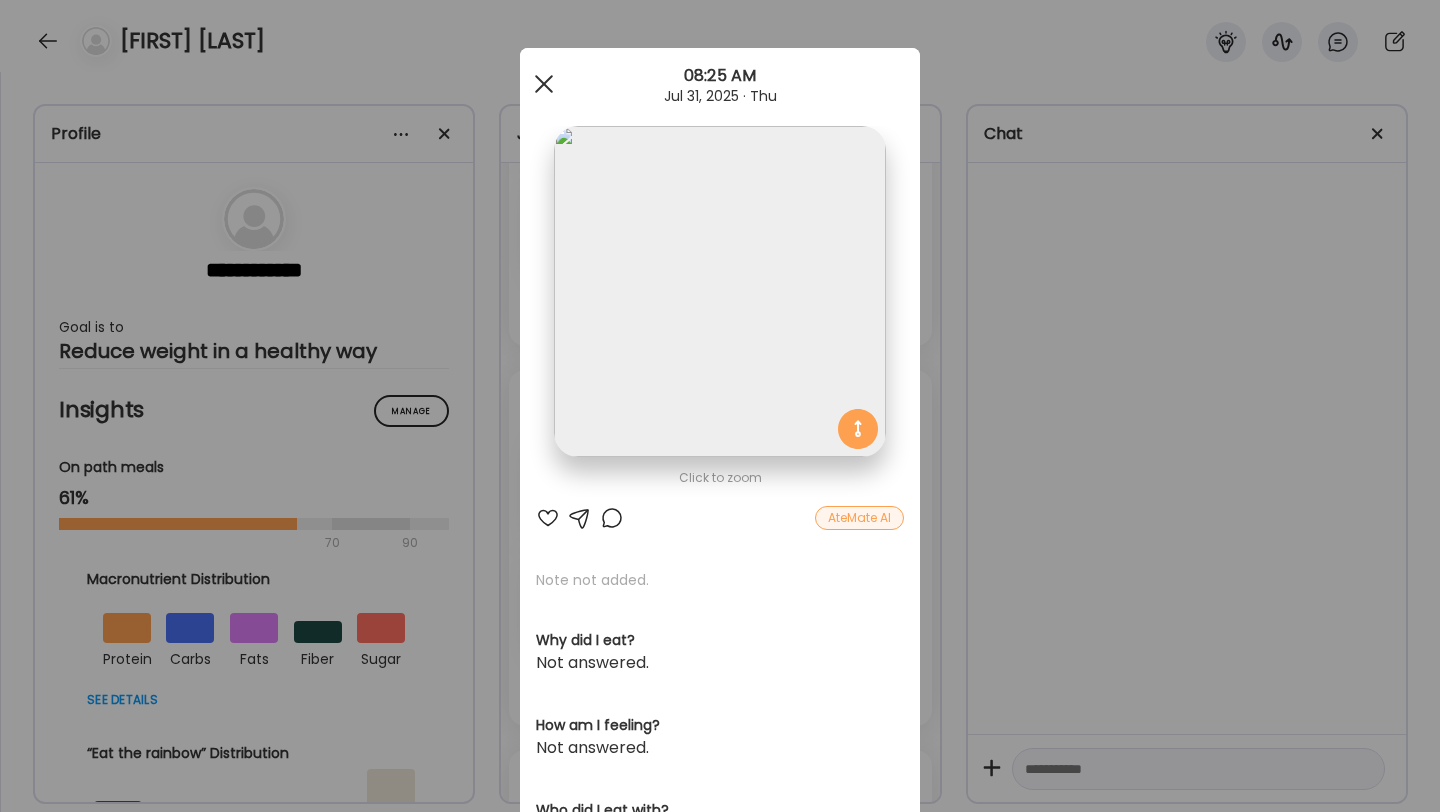 click at bounding box center [544, 84] 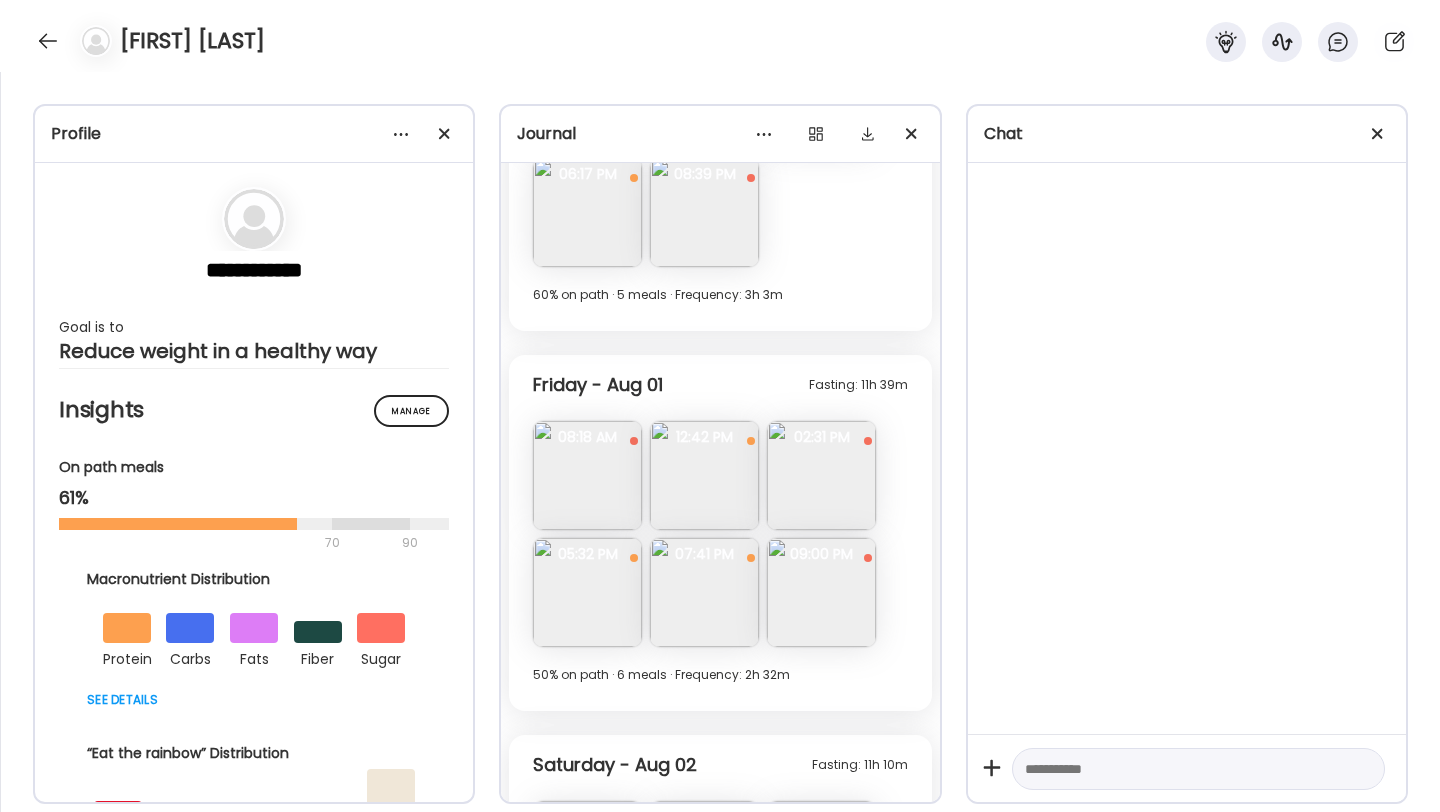 scroll, scrollTop: 9695, scrollLeft: 0, axis: vertical 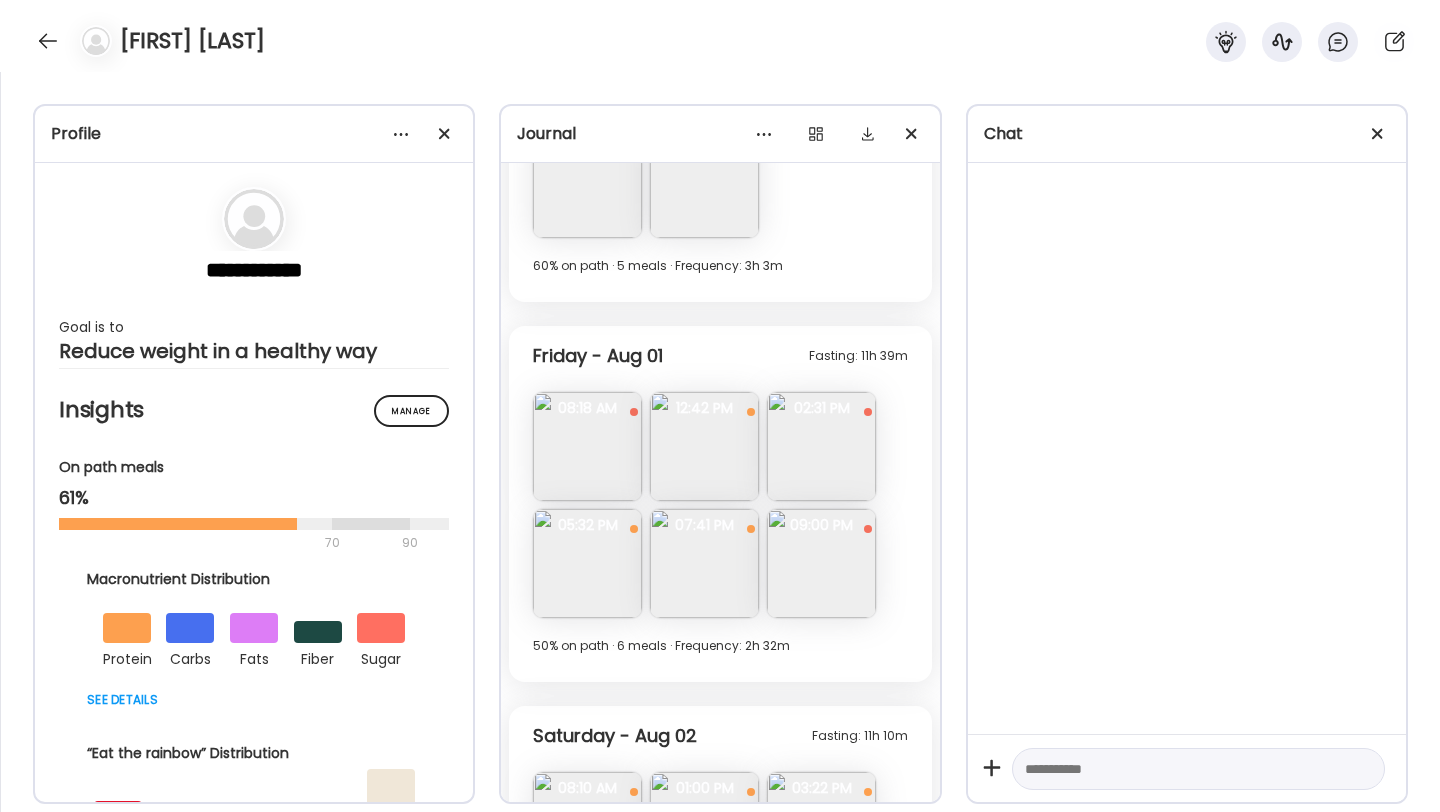click at bounding box center [704, 563] 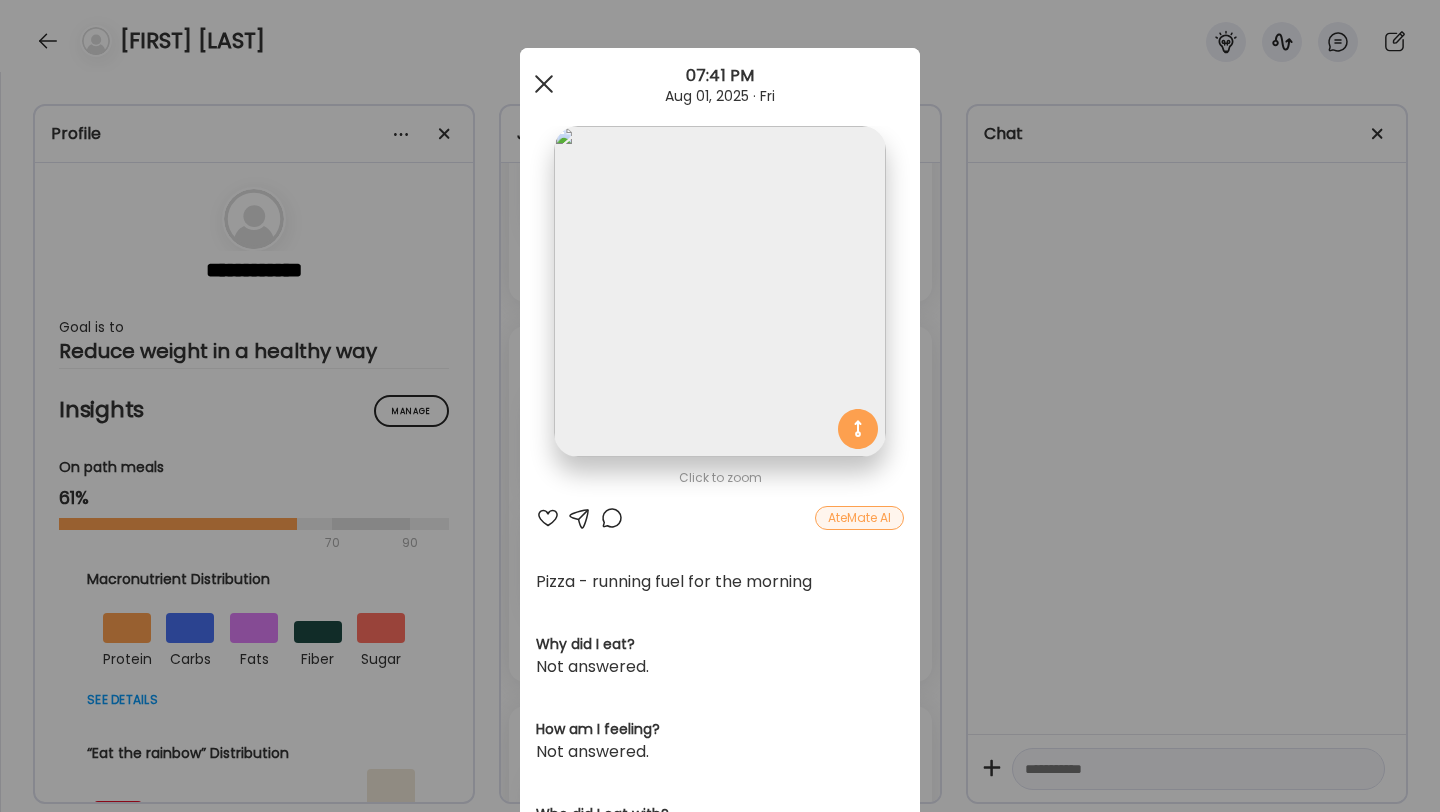 click at bounding box center (544, 84) 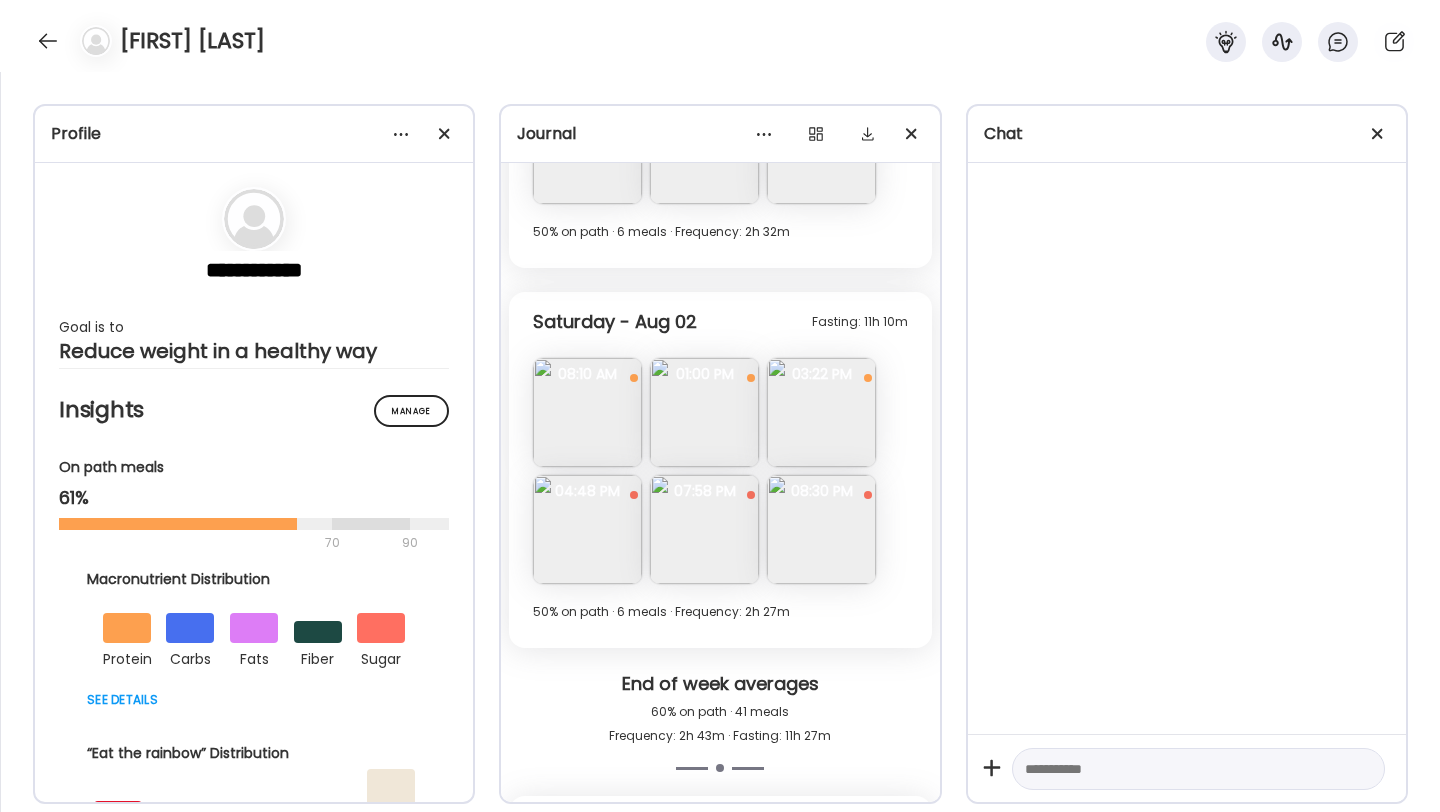 scroll, scrollTop: 10112, scrollLeft: 0, axis: vertical 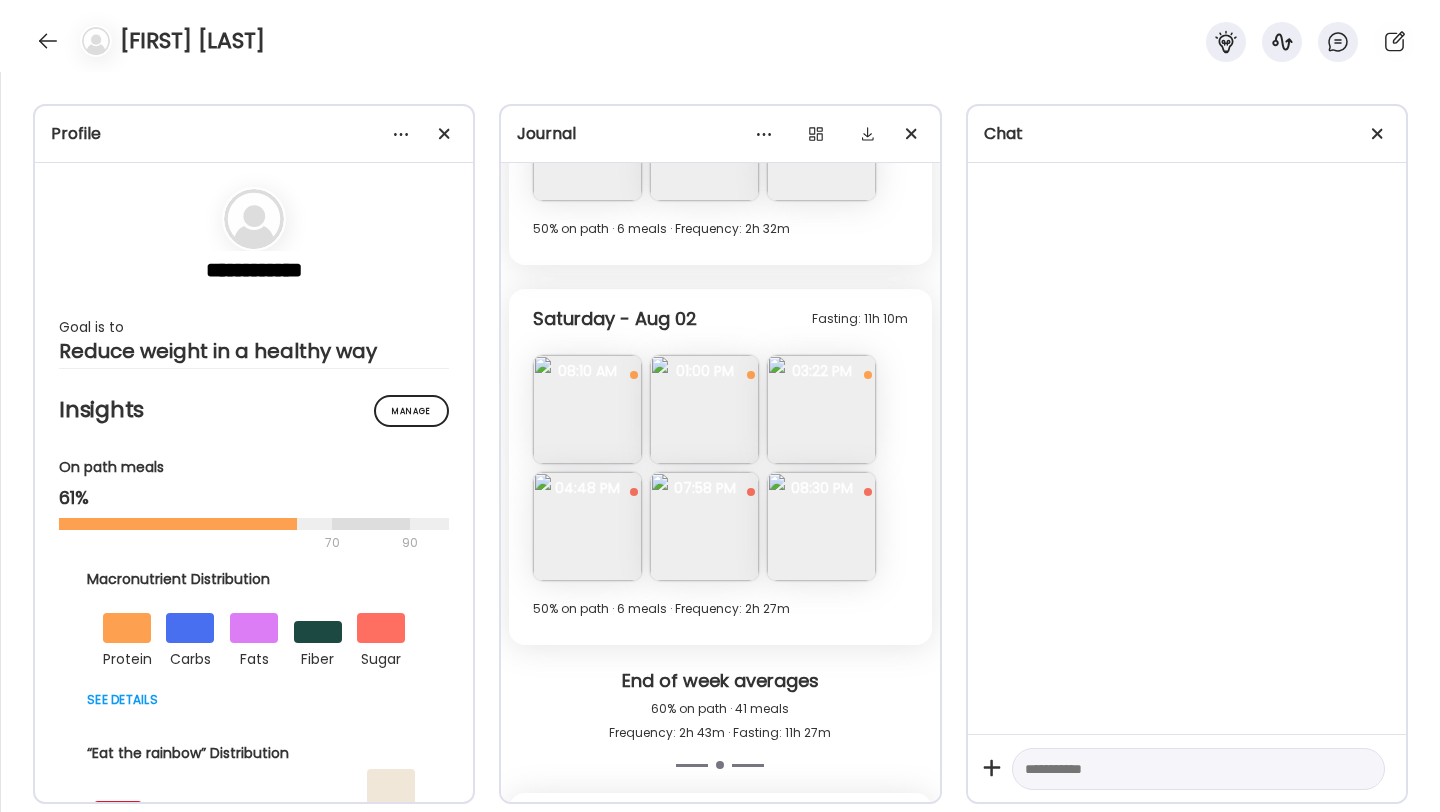 click at bounding box center (704, 409) 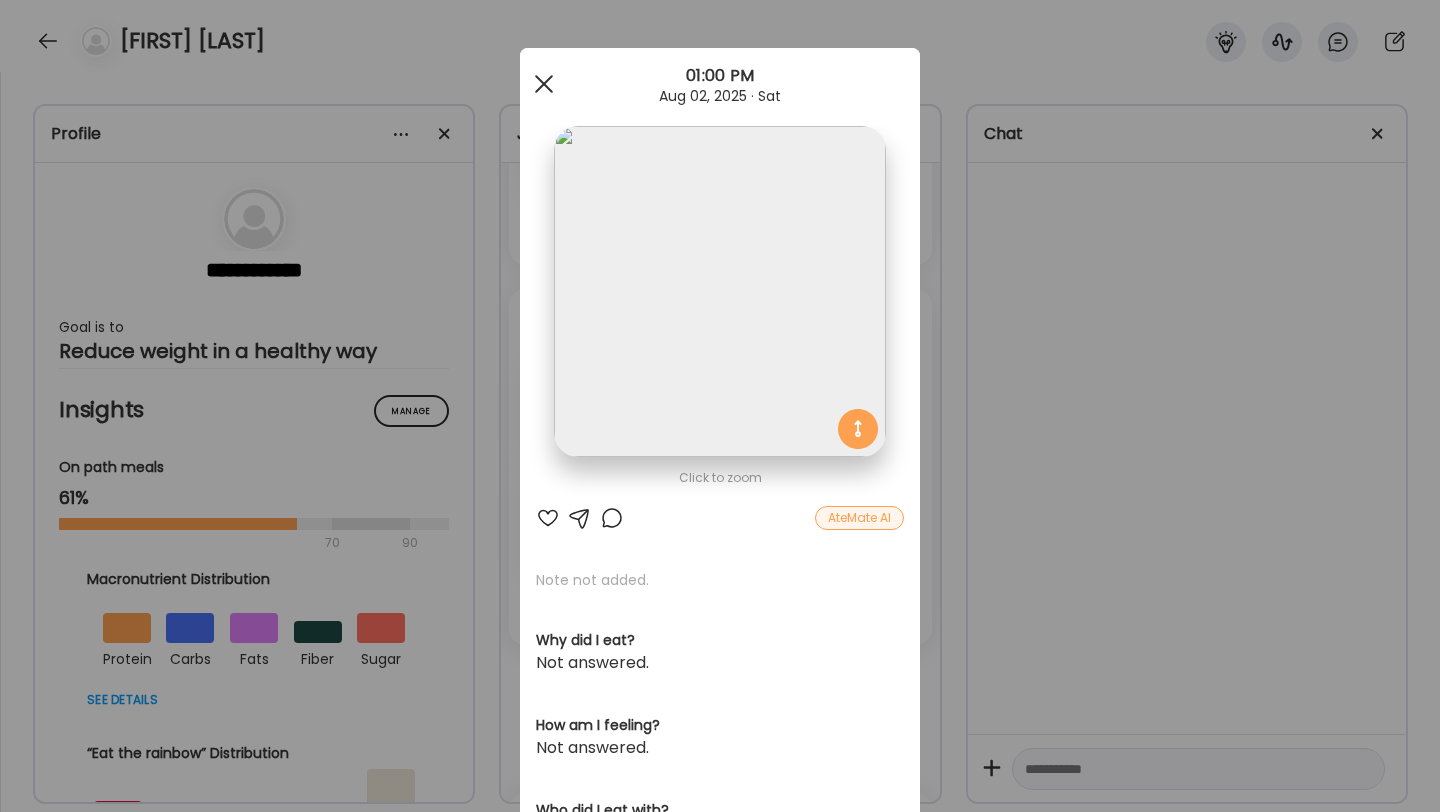 click at bounding box center [544, 84] 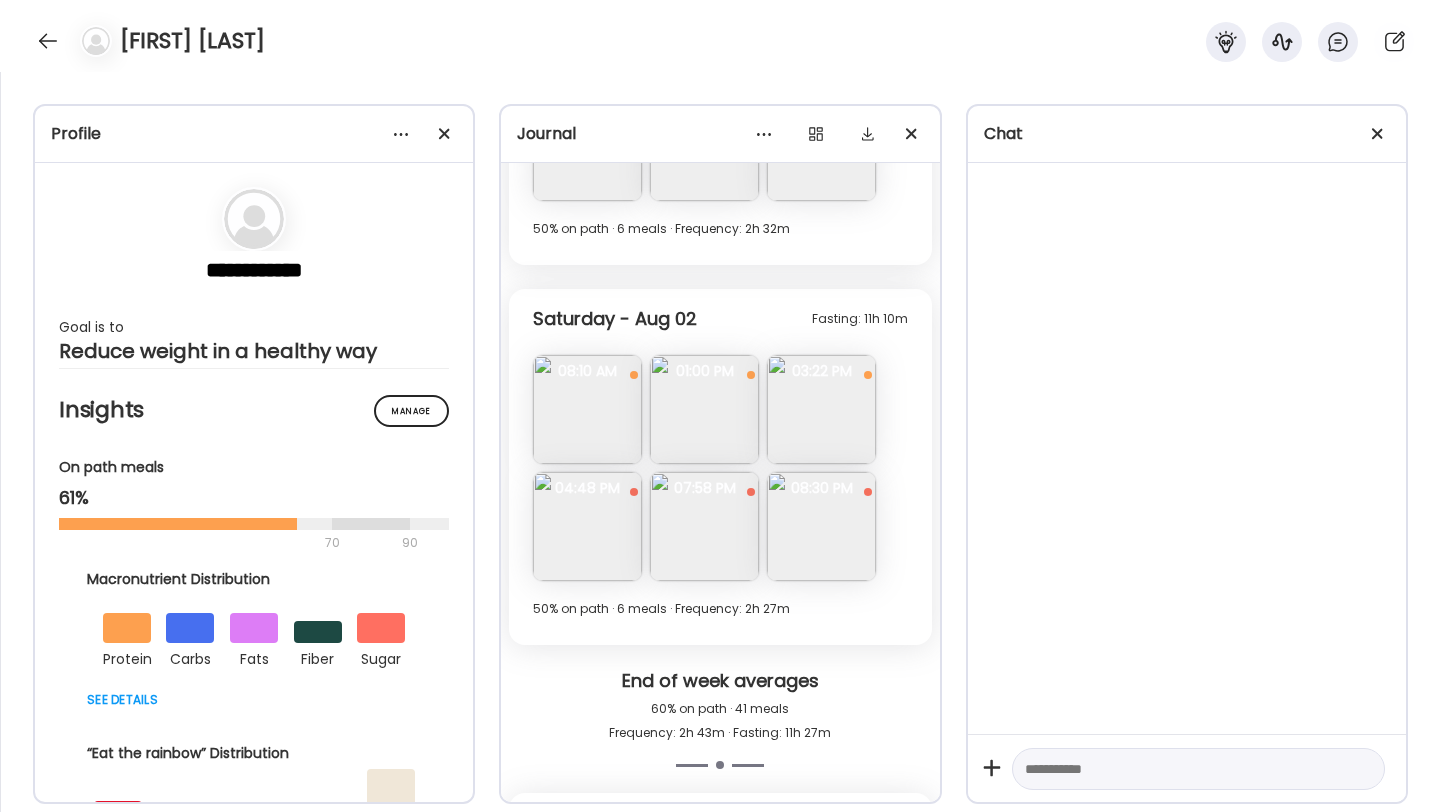 click at bounding box center [821, 409] 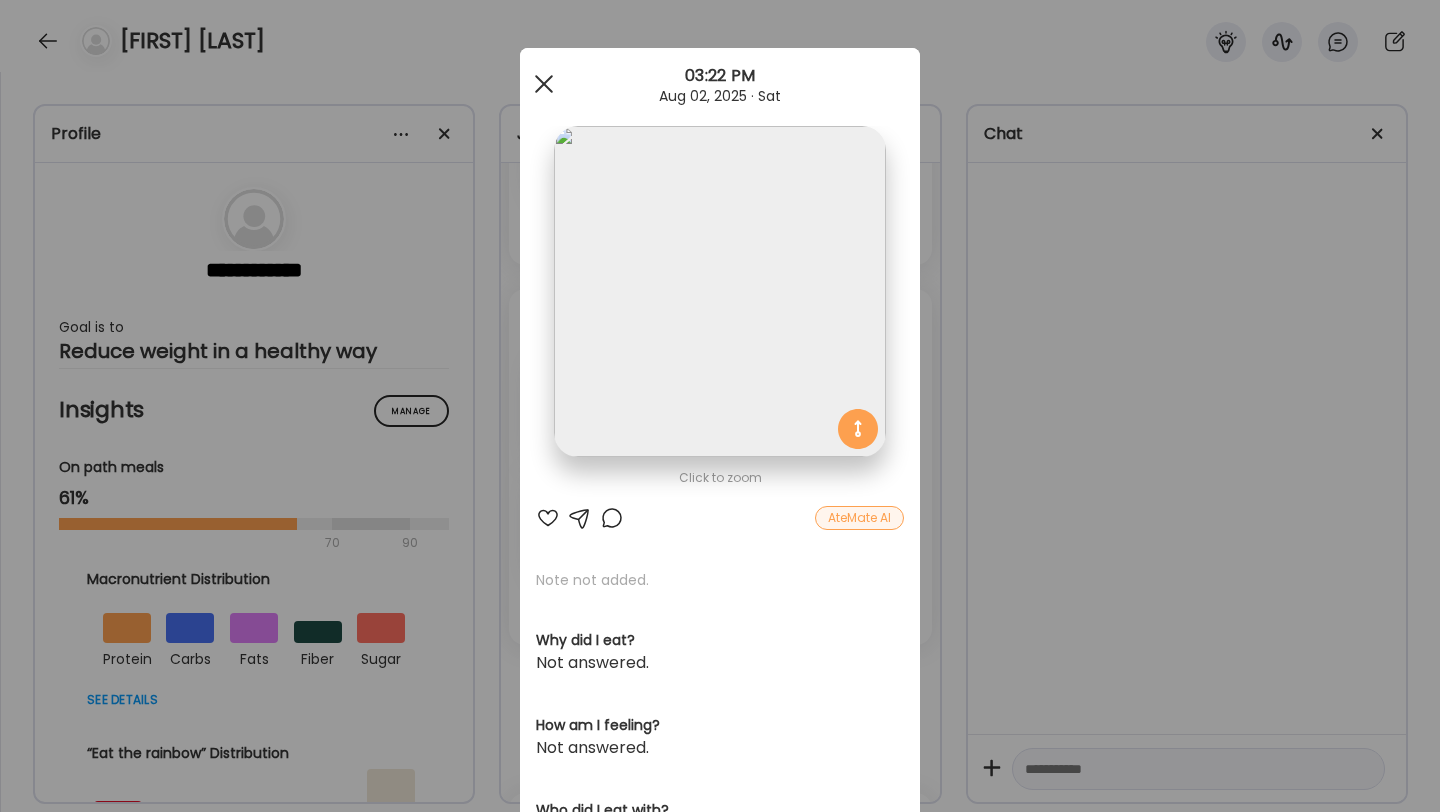 click at bounding box center [544, 84] 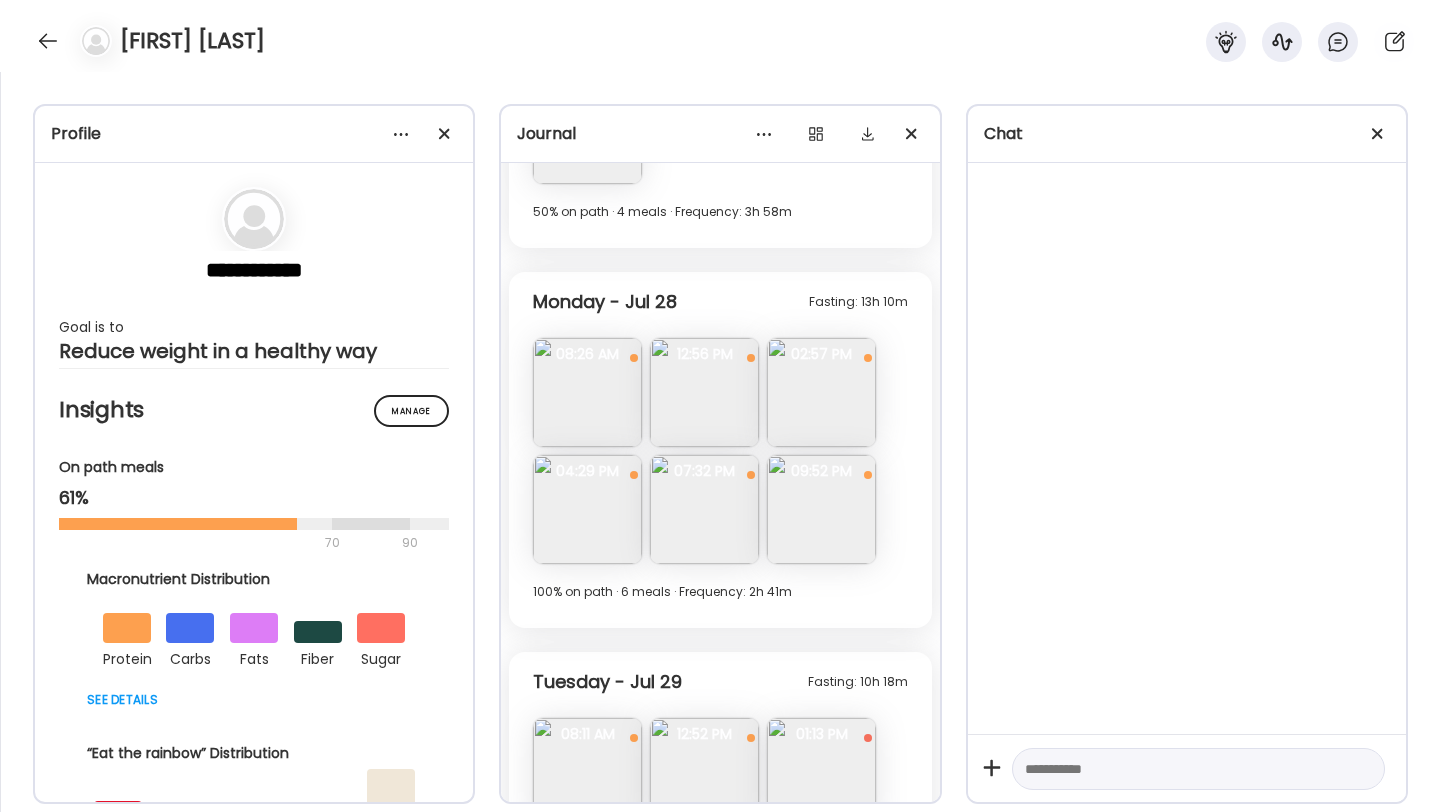 scroll, scrollTop: 8105, scrollLeft: 0, axis: vertical 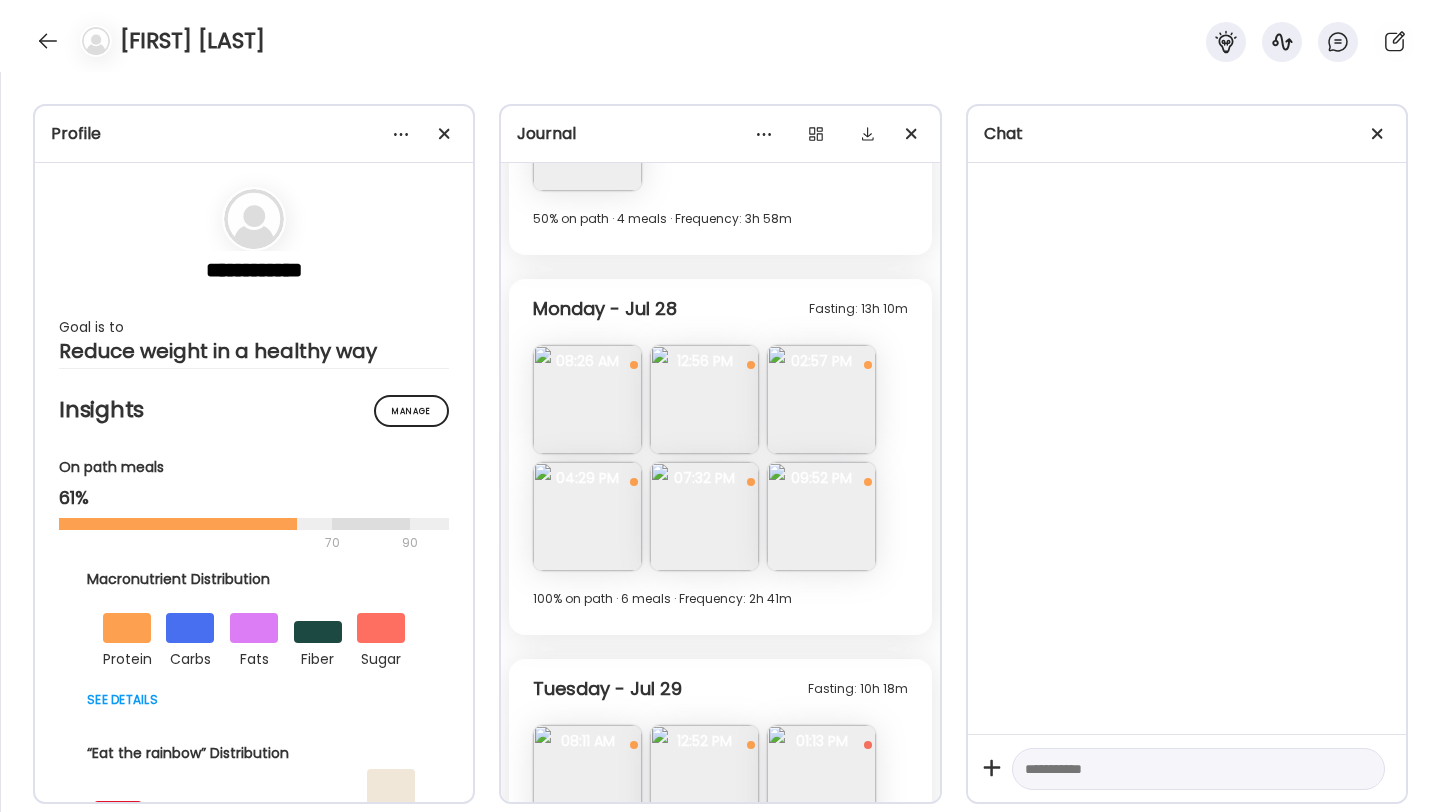 click at bounding box center [587, 399] 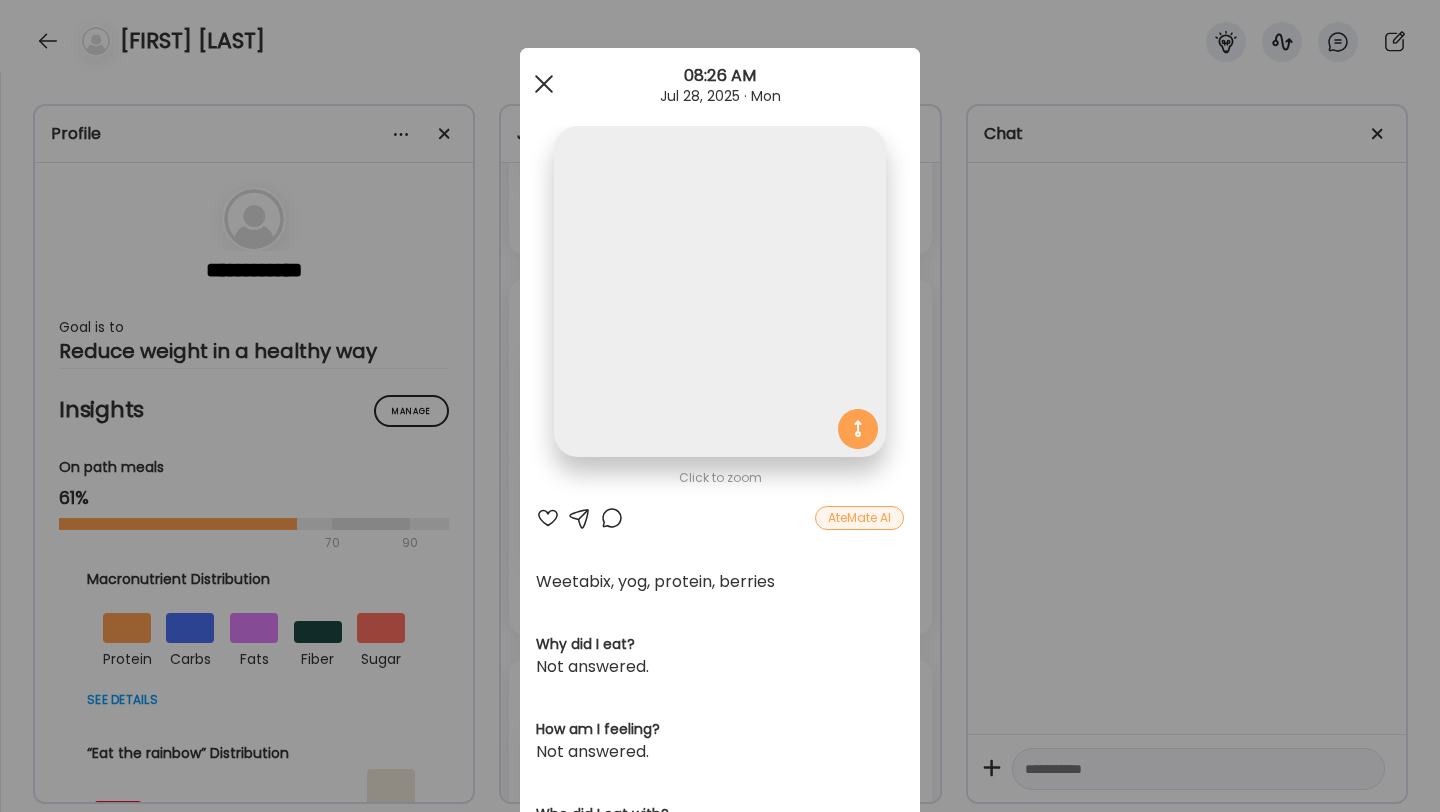 click at bounding box center (544, 84) 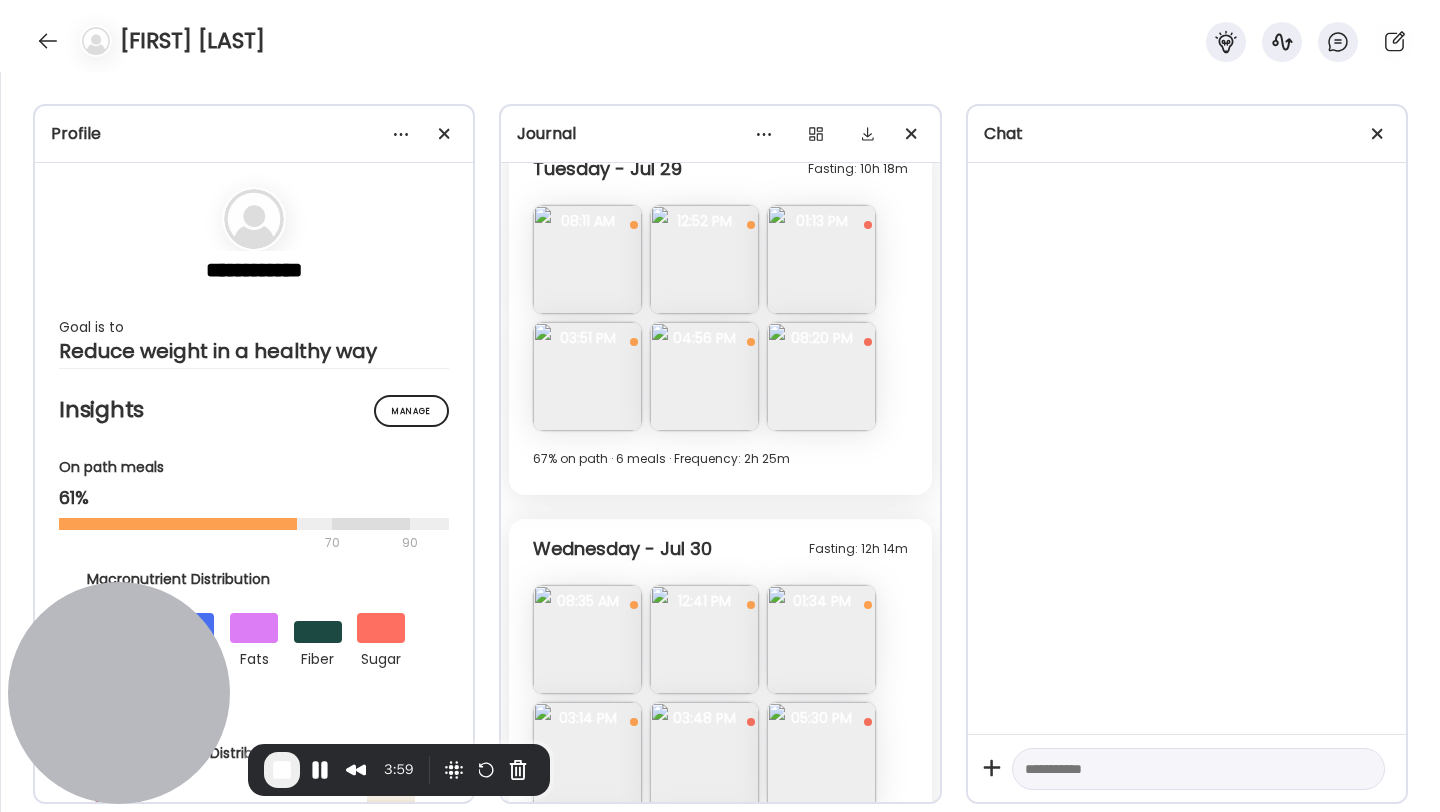 scroll, scrollTop: 8672, scrollLeft: 0, axis: vertical 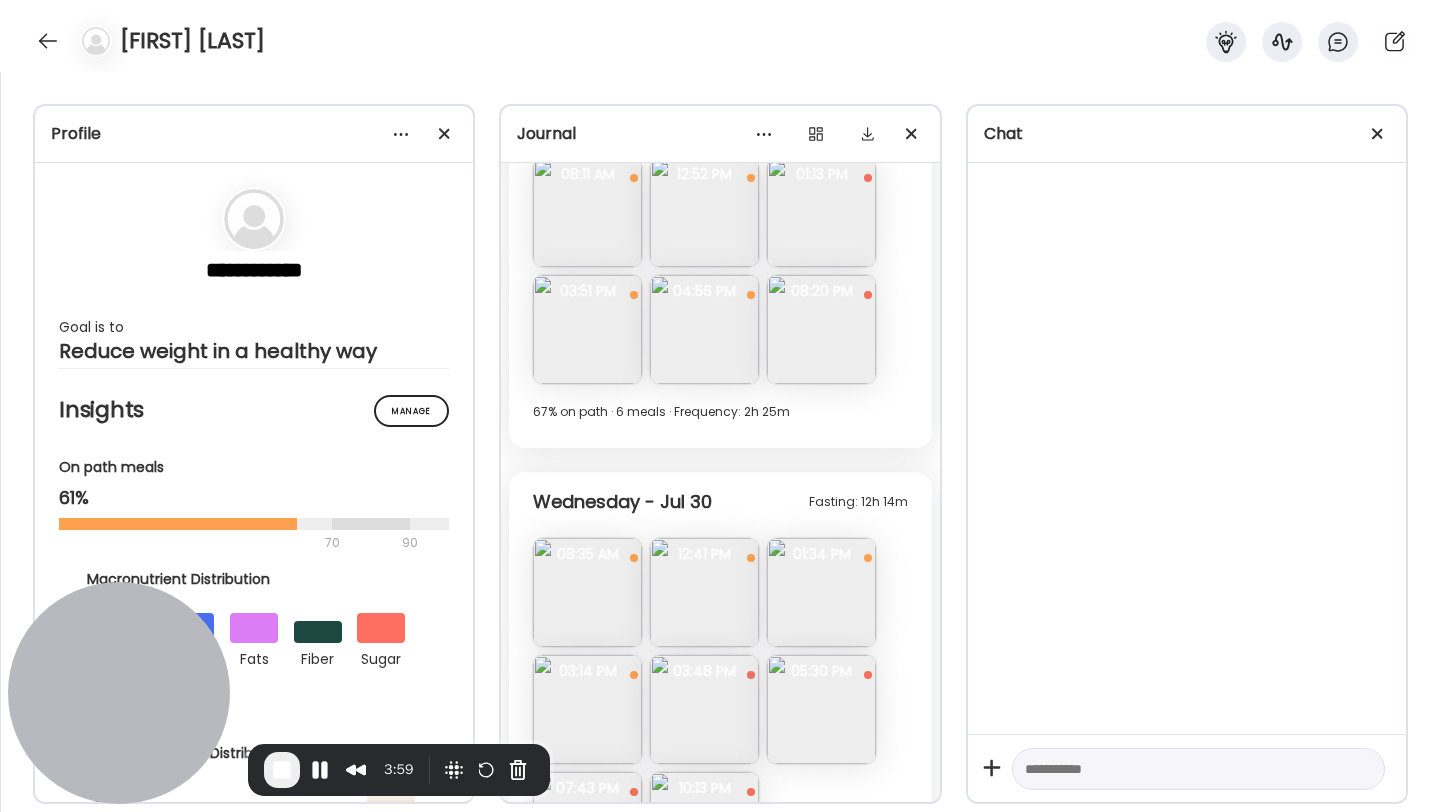 click at bounding box center [821, 212] 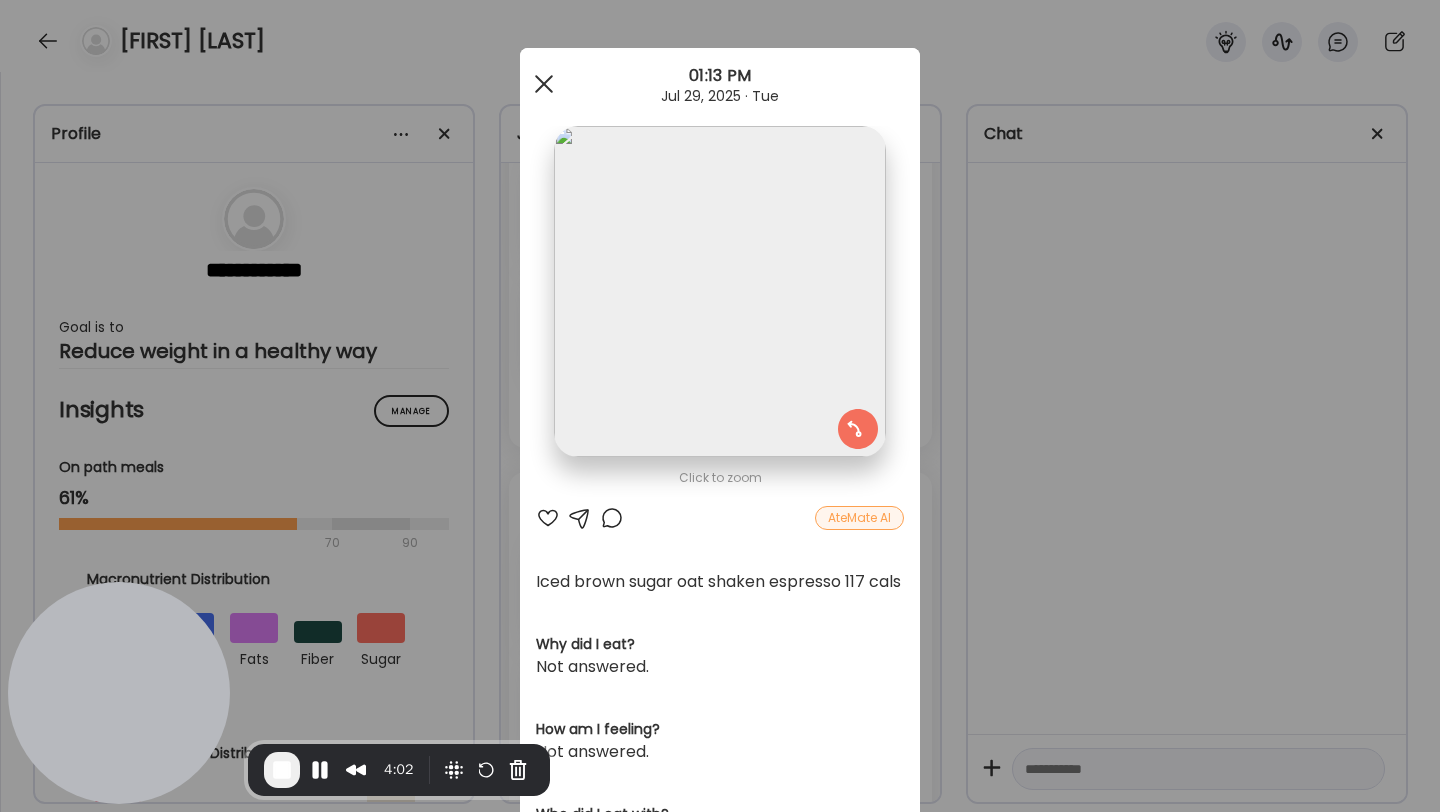 click at bounding box center (544, 84) 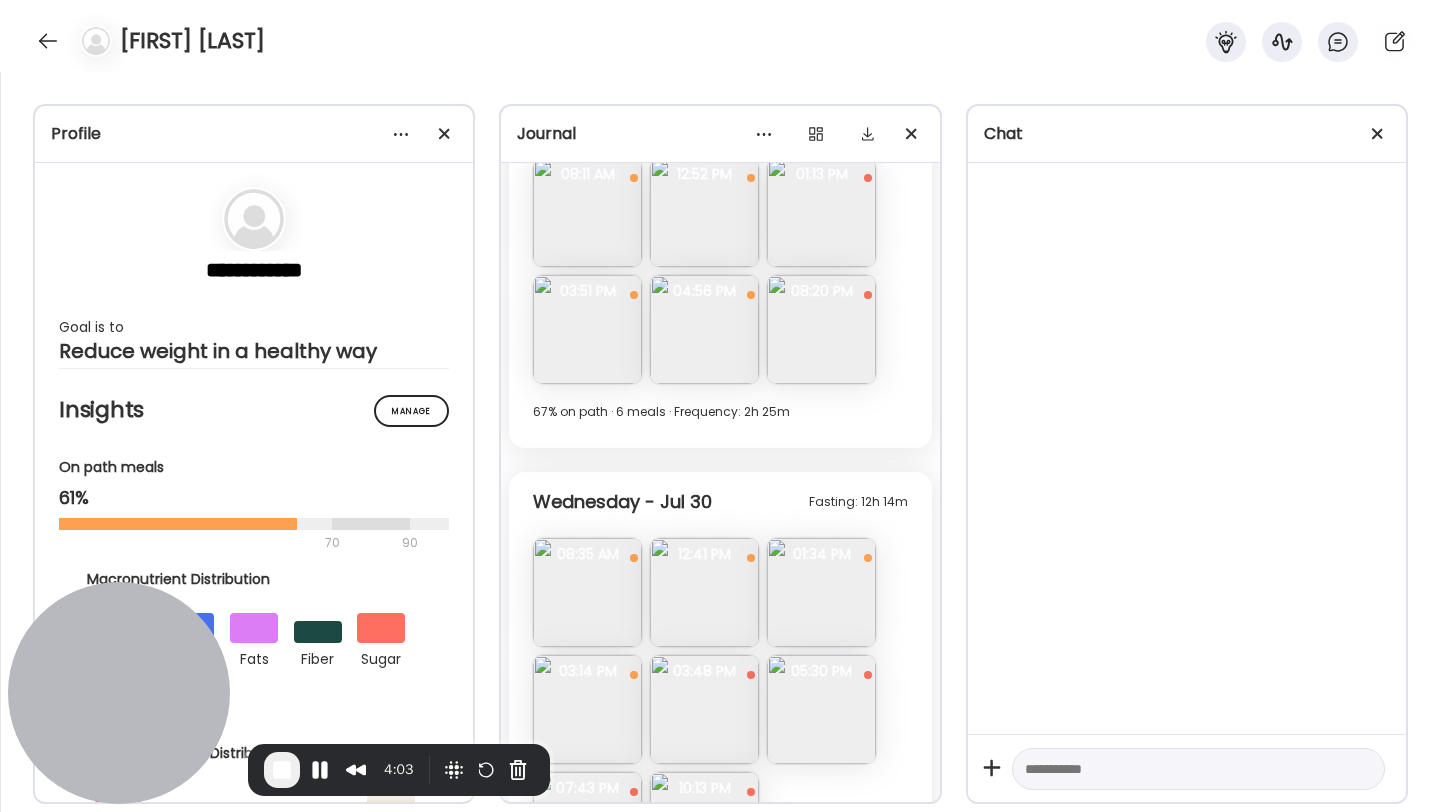 click at bounding box center (821, 212) 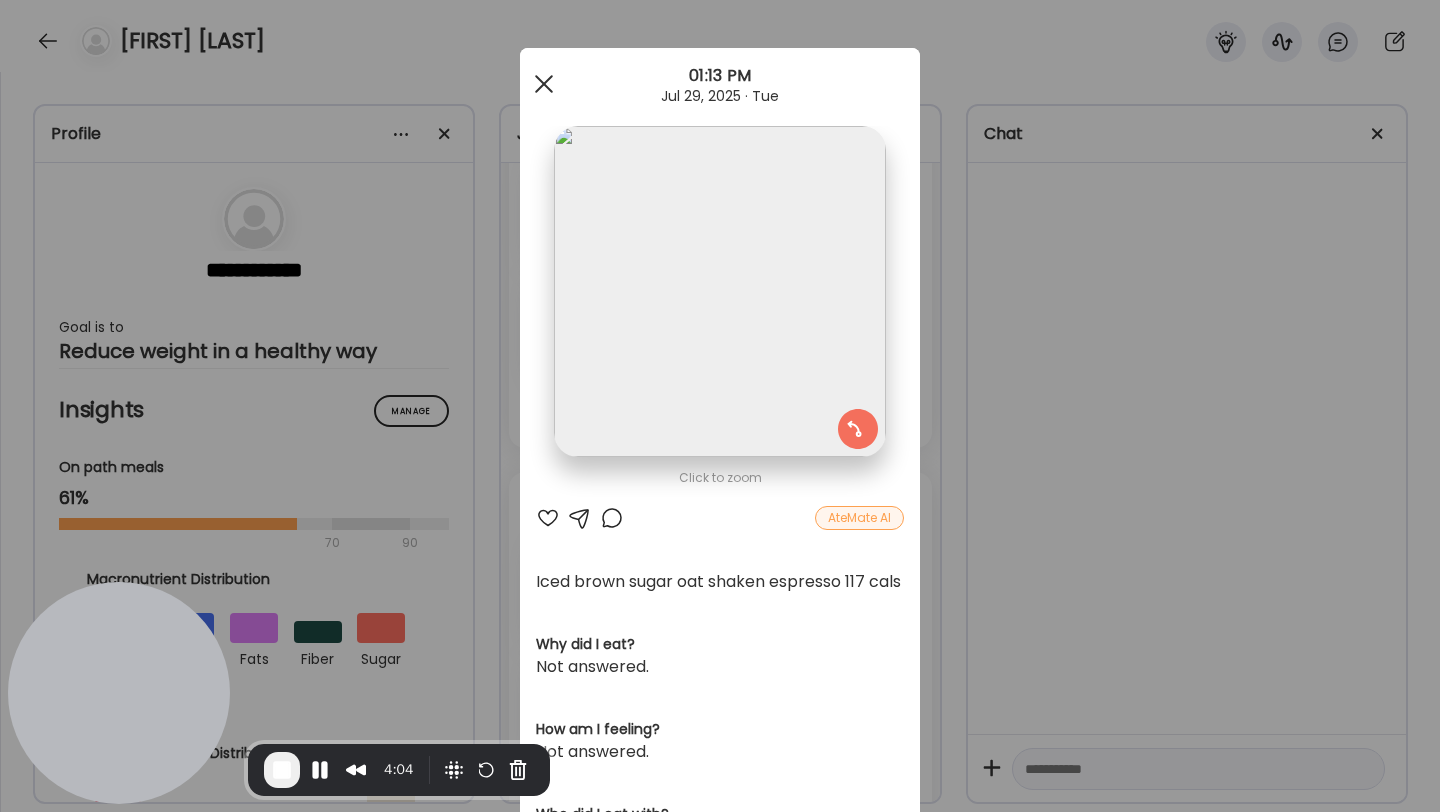 click at bounding box center [544, 84] 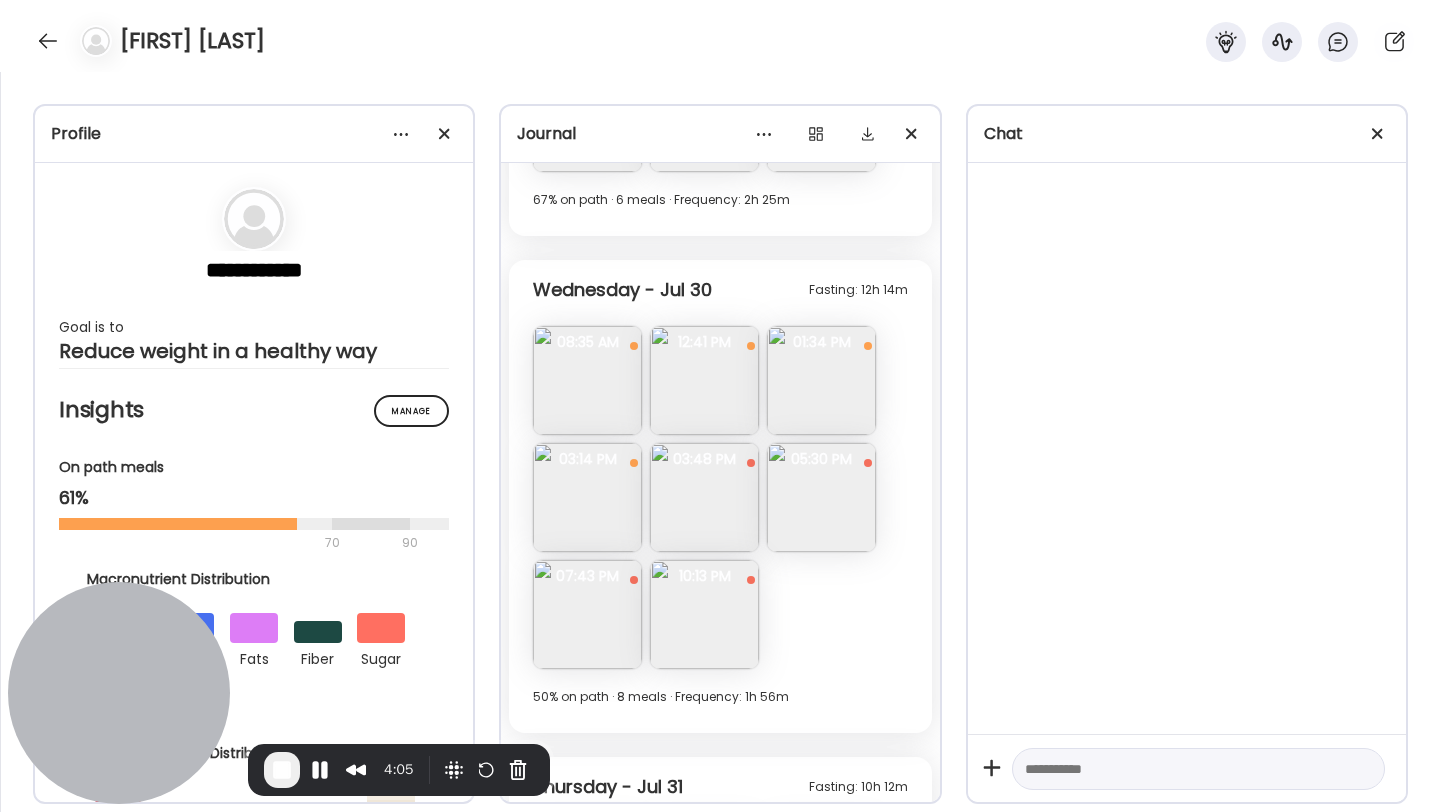 scroll, scrollTop: 8890, scrollLeft: 0, axis: vertical 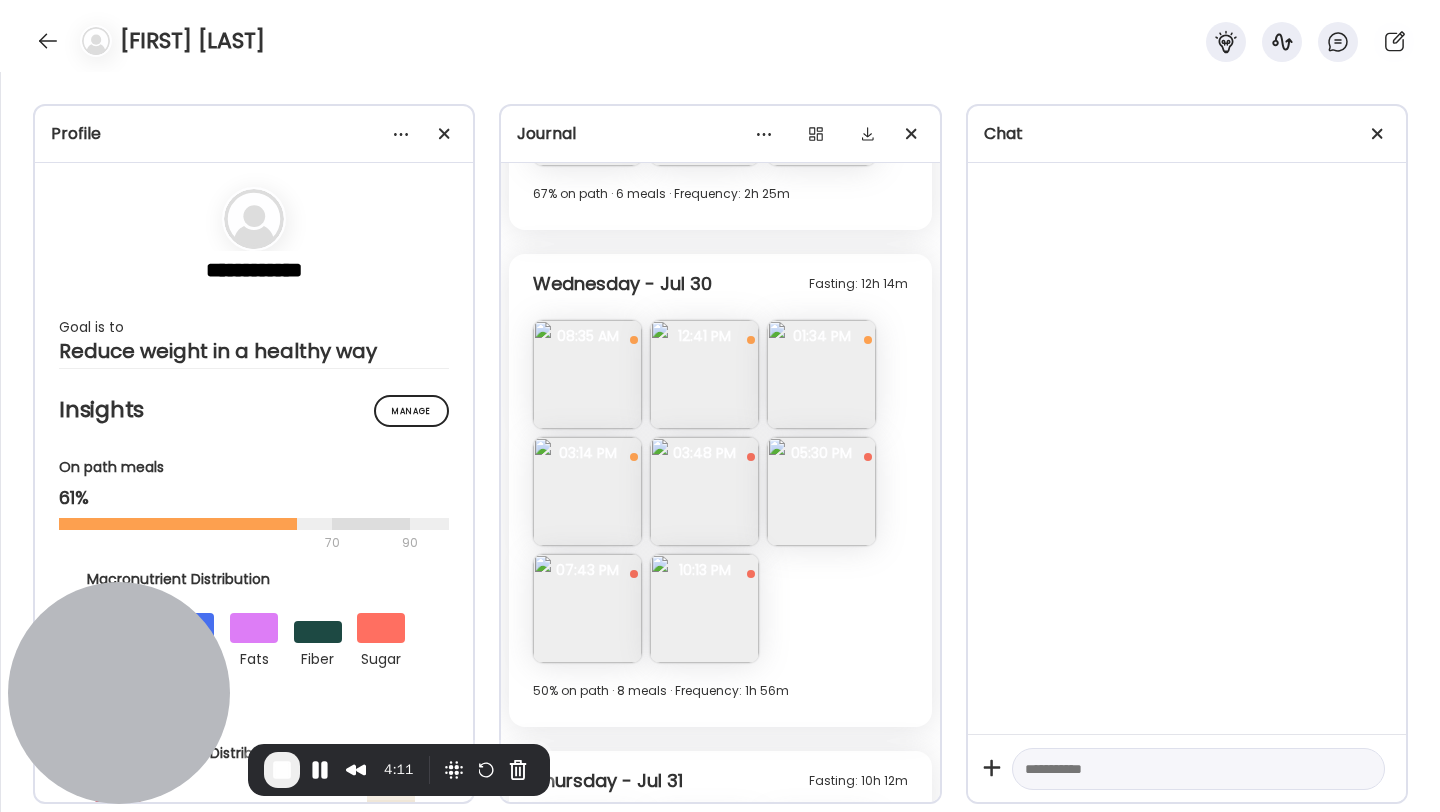 click at bounding box center [587, 374] 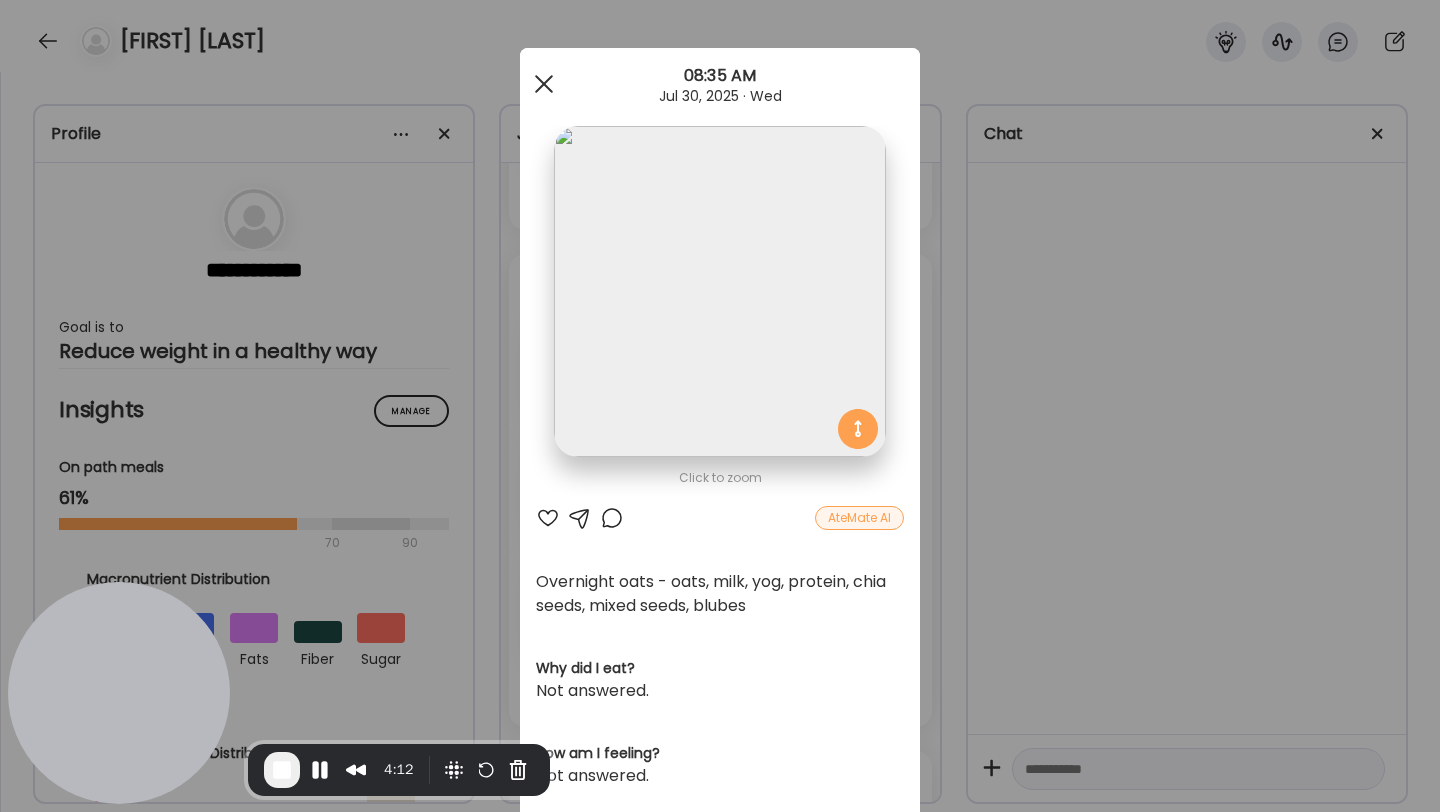 click at bounding box center (544, 84) 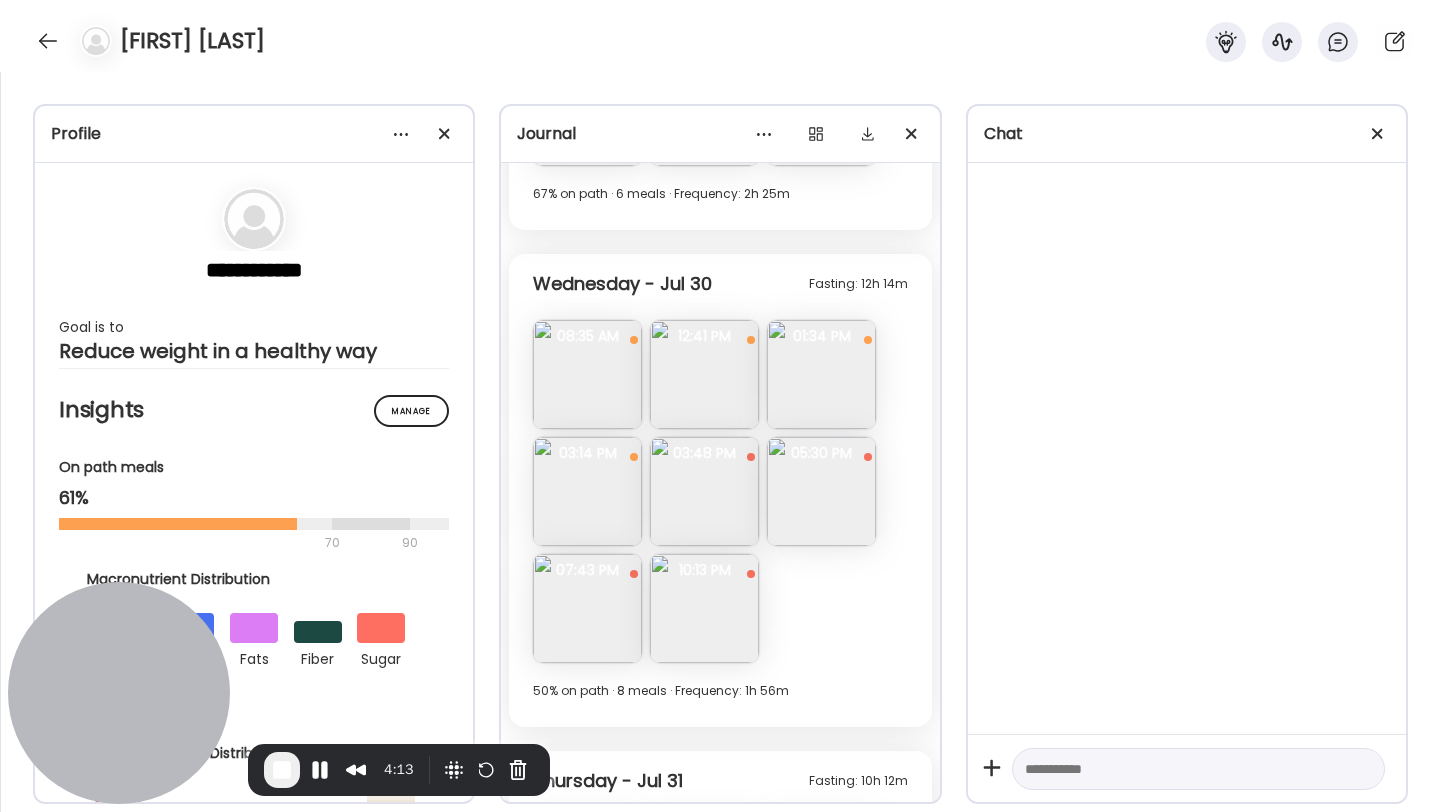 click at bounding box center [704, 374] 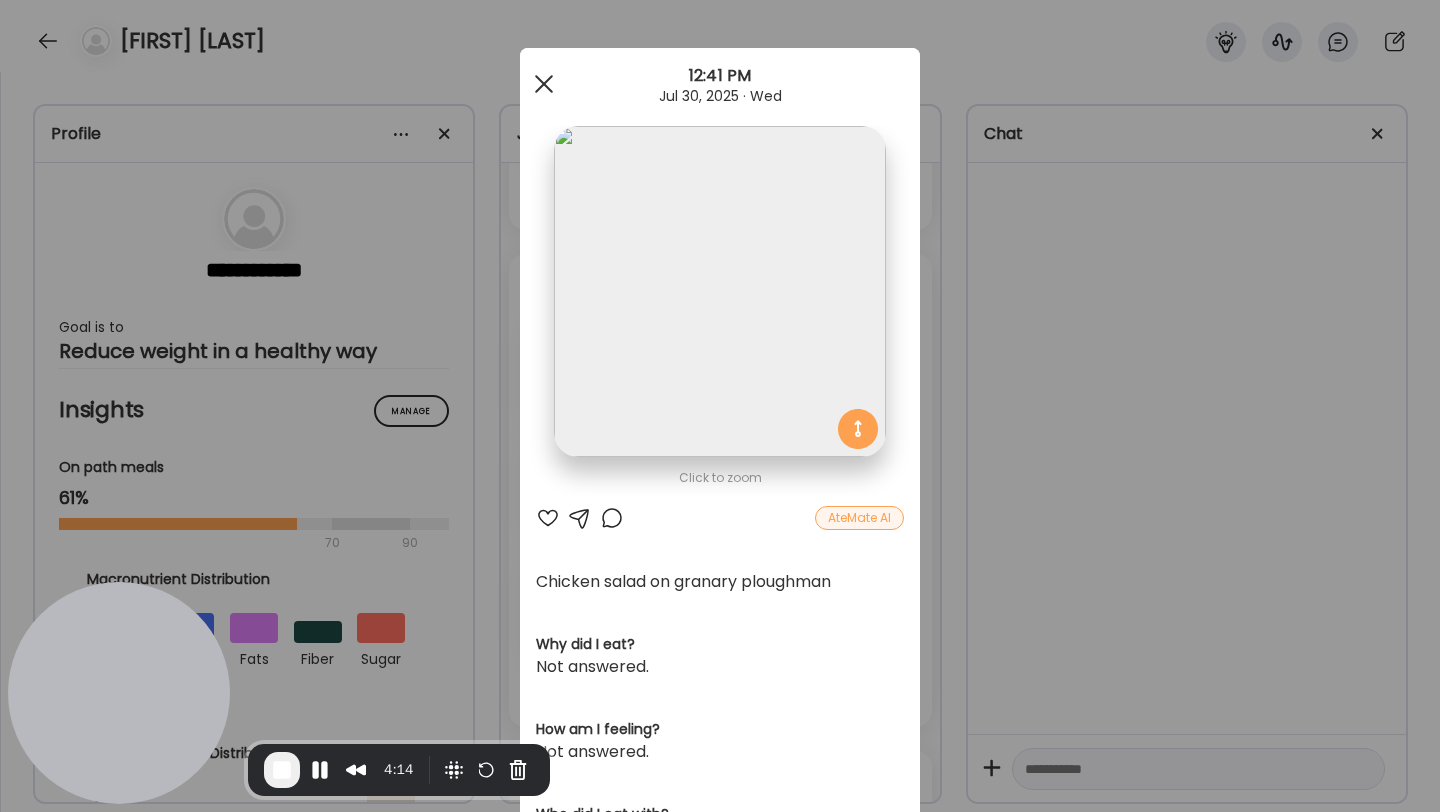 click at bounding box center (544, 84) 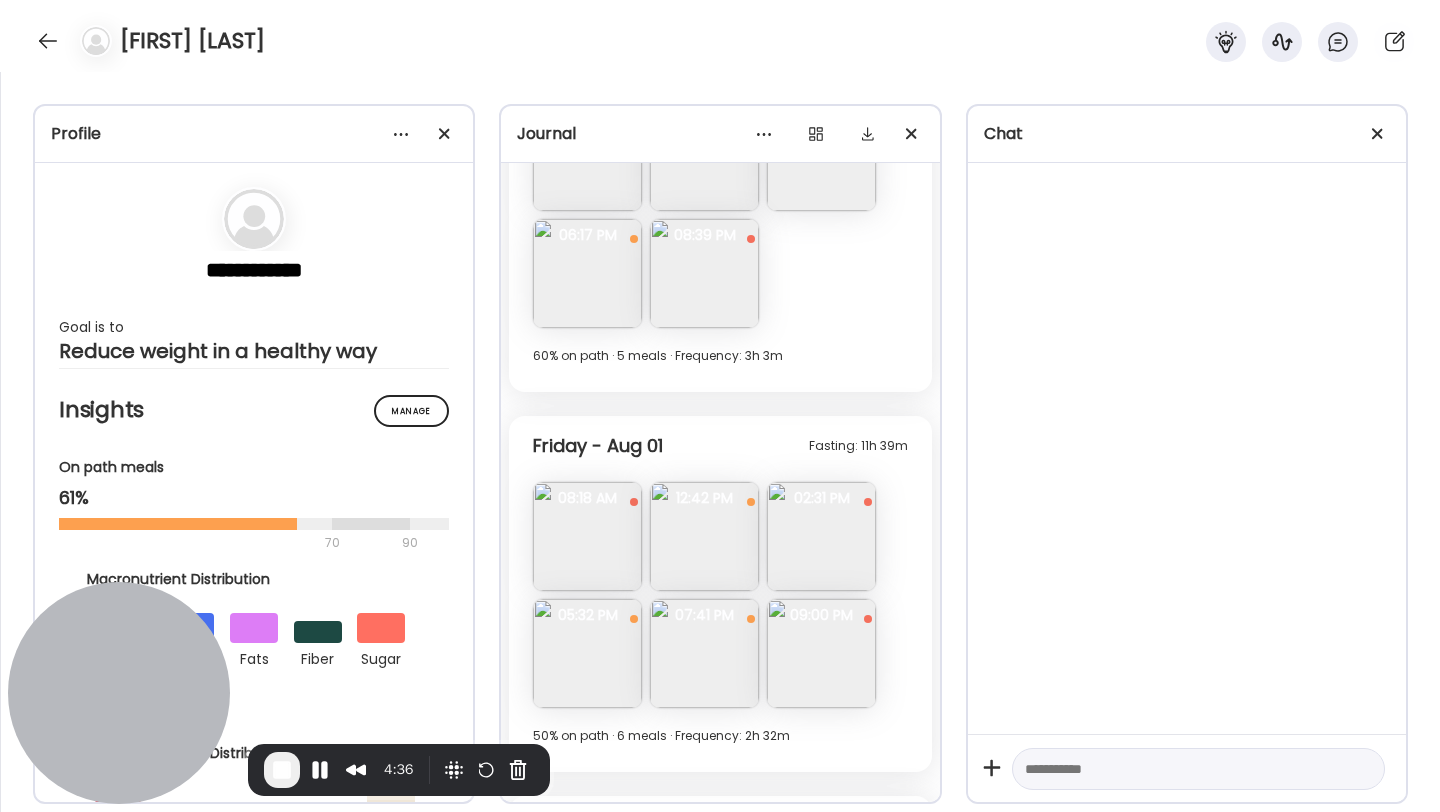 scroll, scrollTop: 9654, scrollLeft: 0, axis: vertical 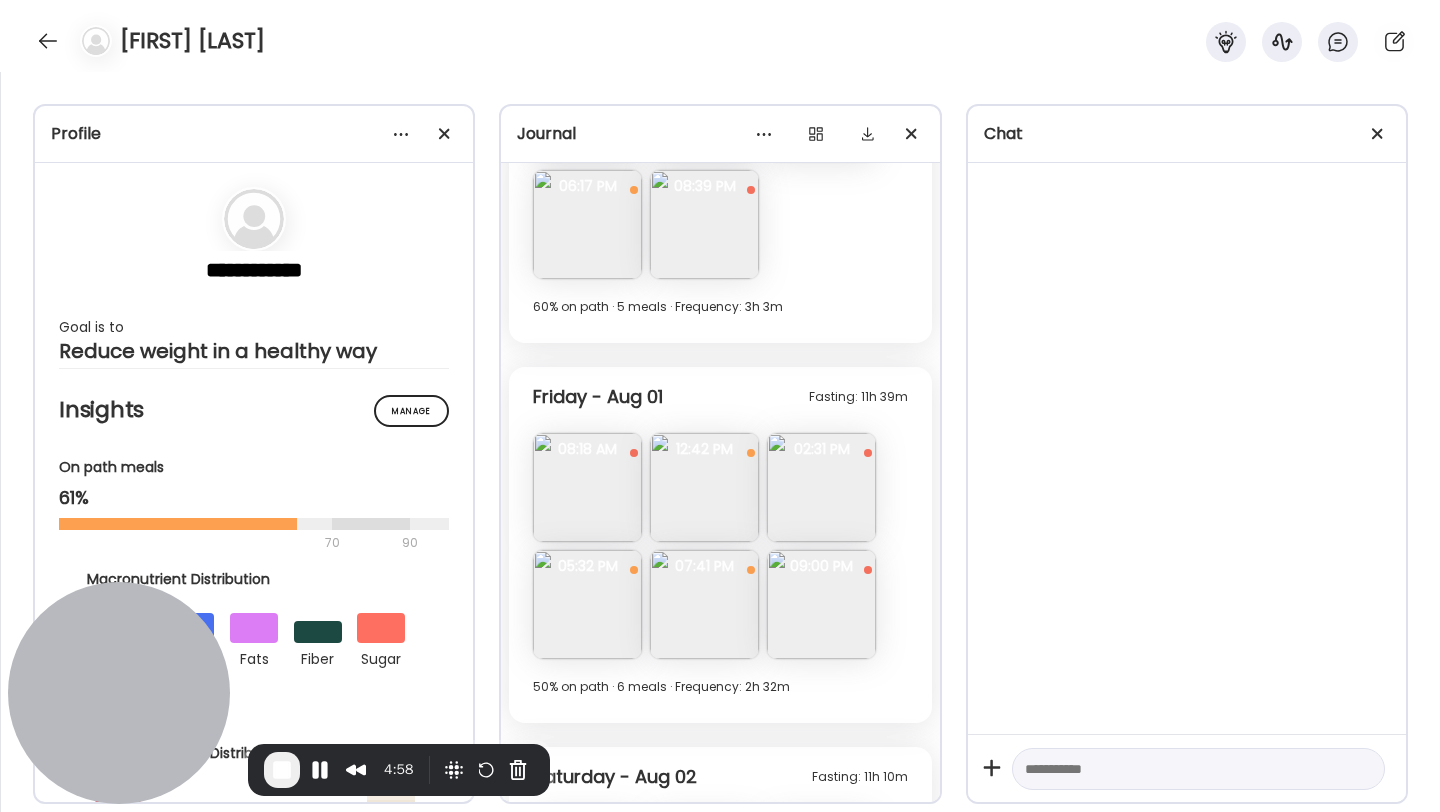 click on "02:31 PM" at bounding box center [821, 449] 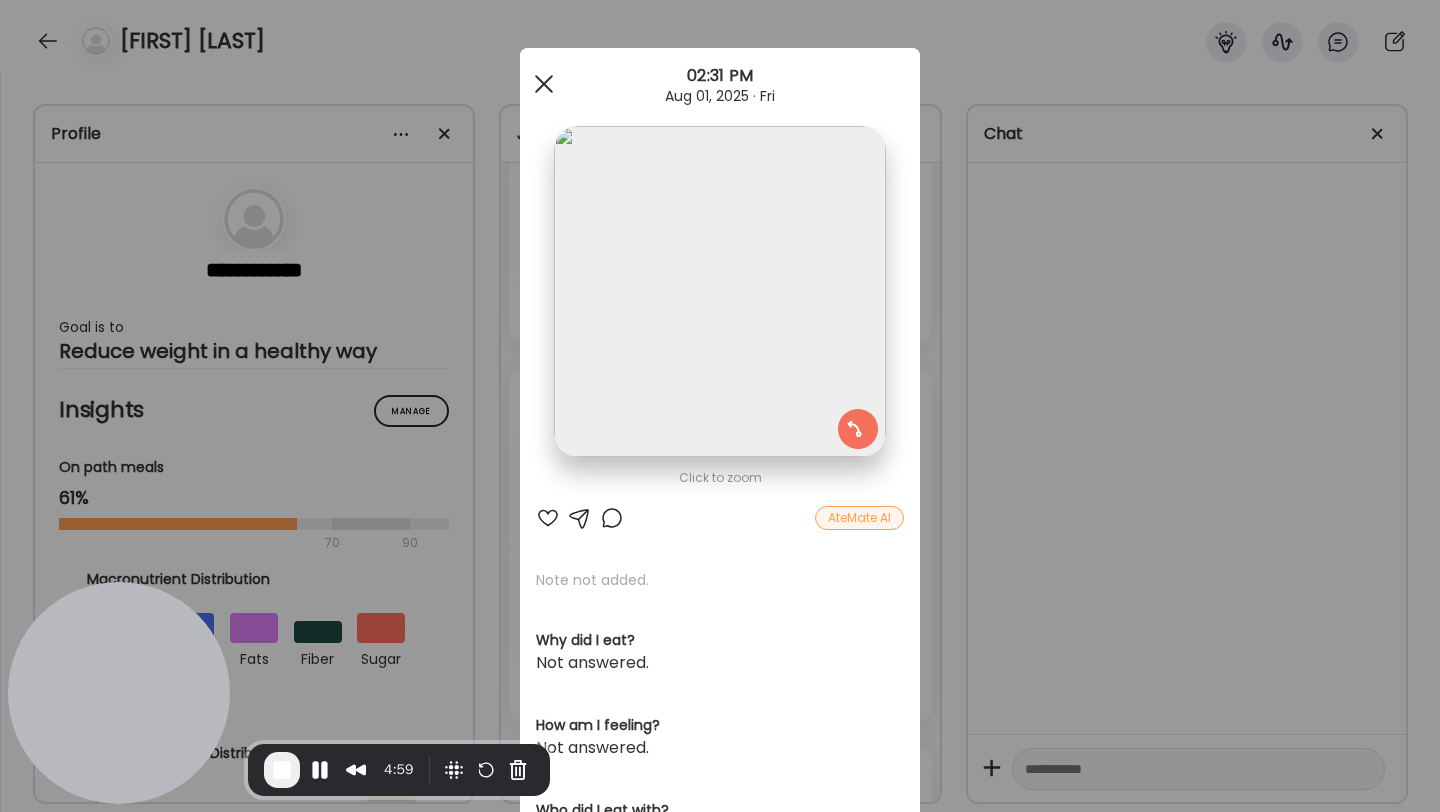 click at bounding box center (544, 84) 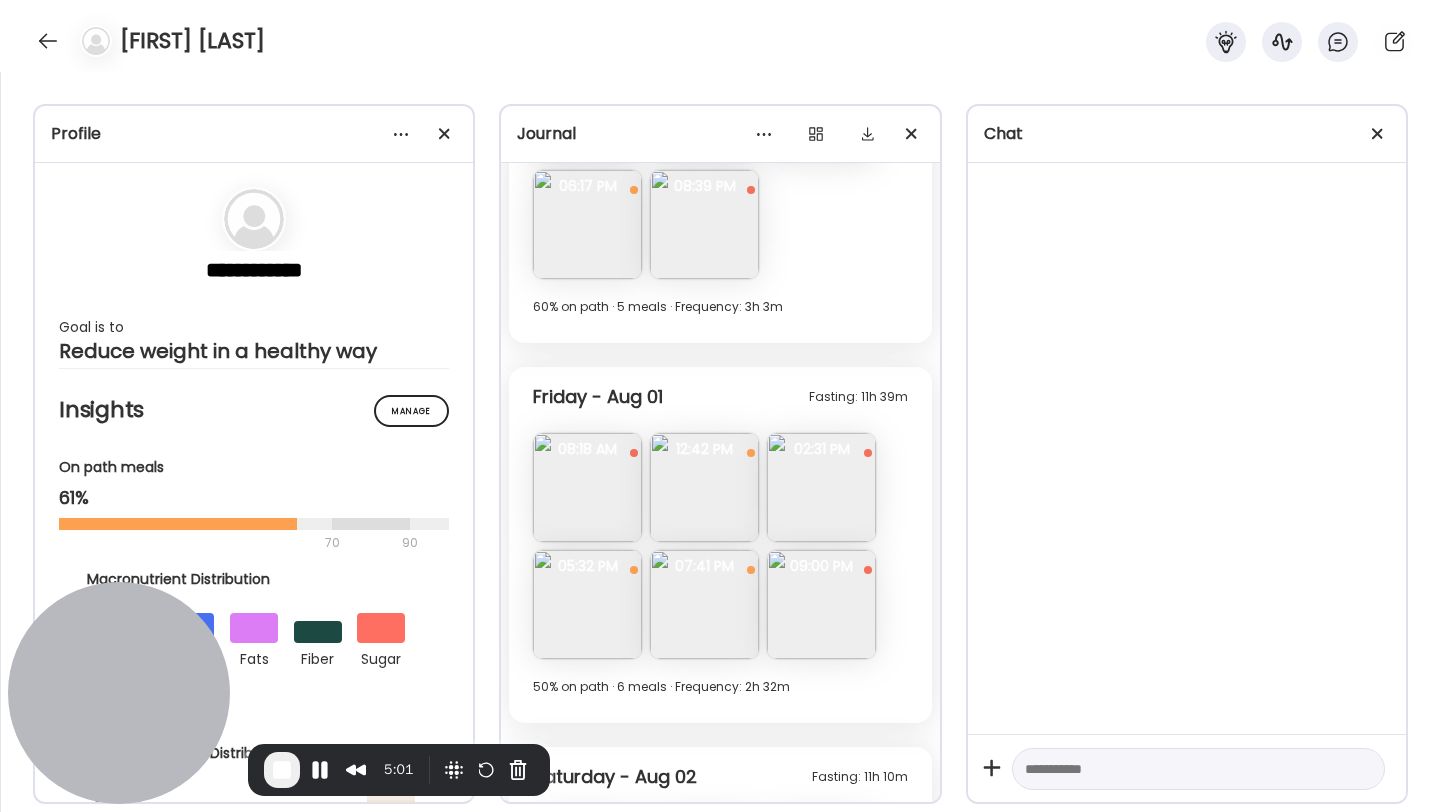click at bounding box center (587, 604) 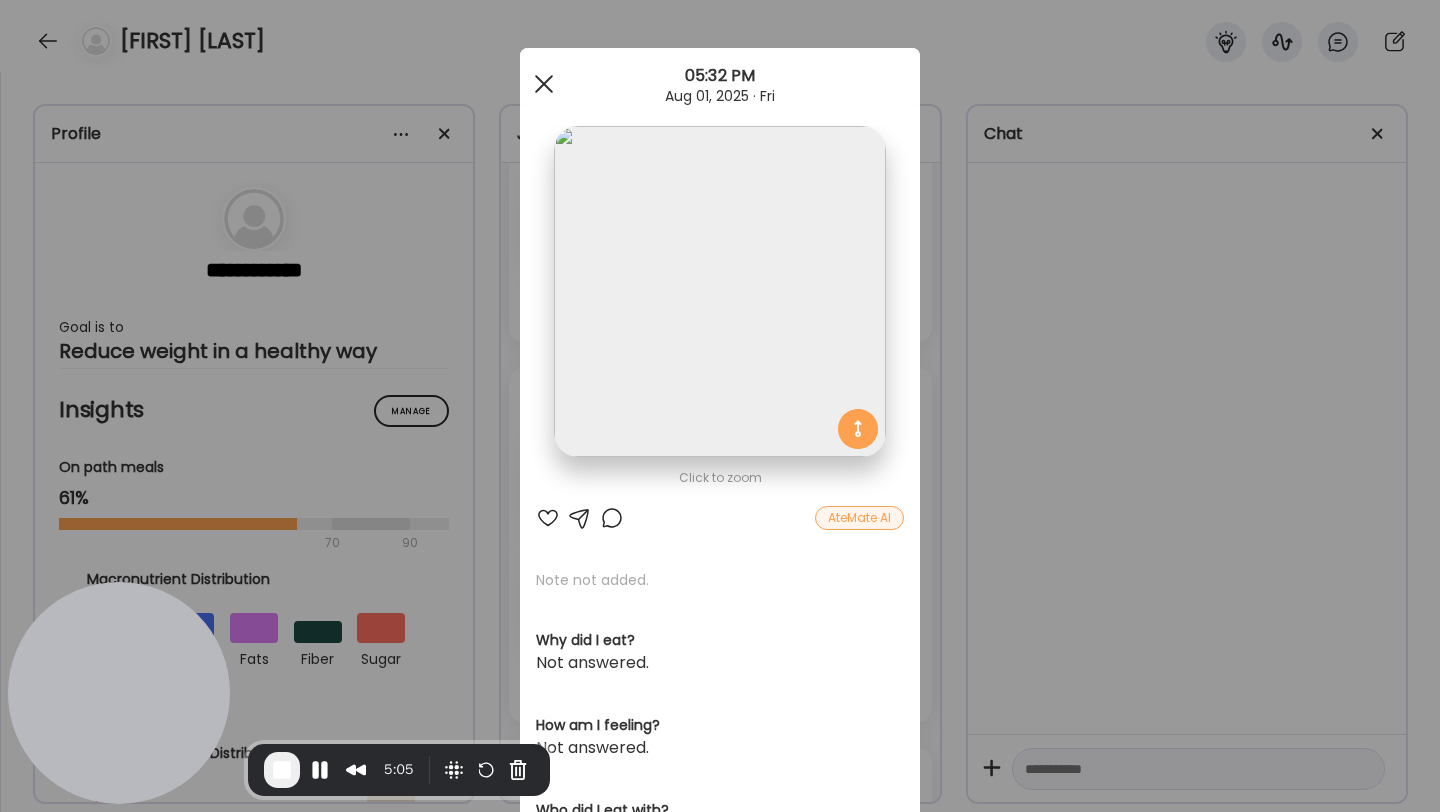 click at bounding box center (544, 84) 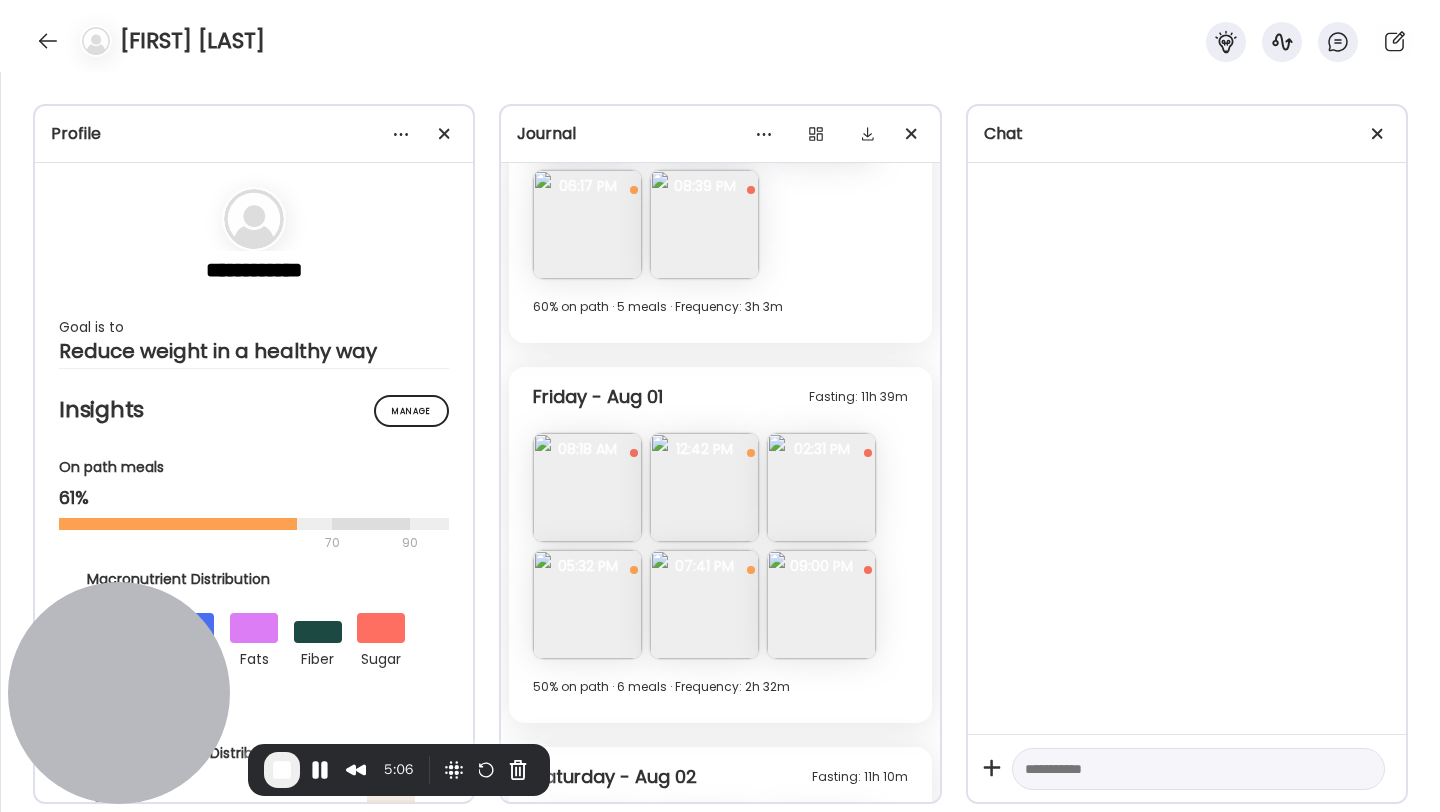 click on "07:41 PM" at bounding box center [704, 566] 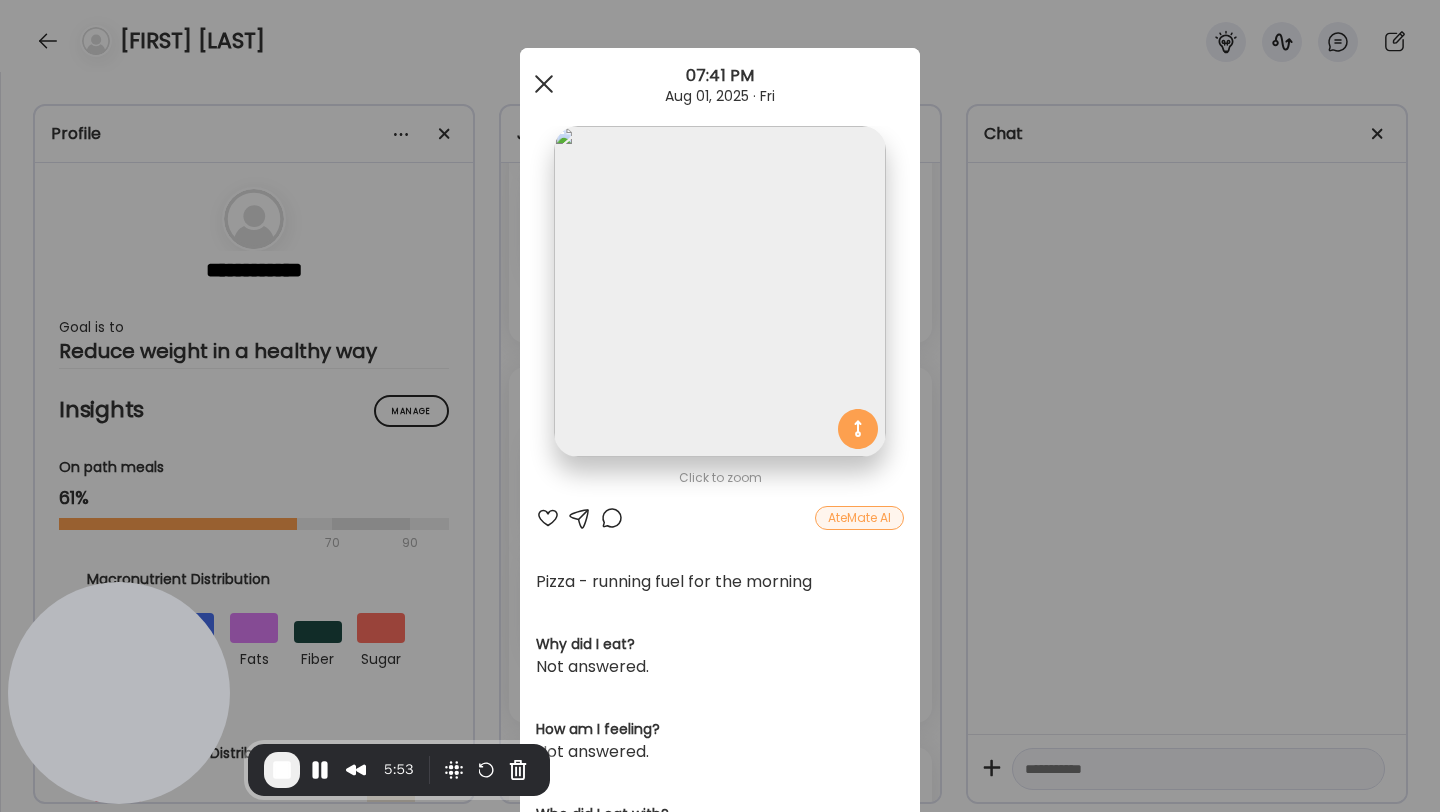 click at bounding box center (544, 84) 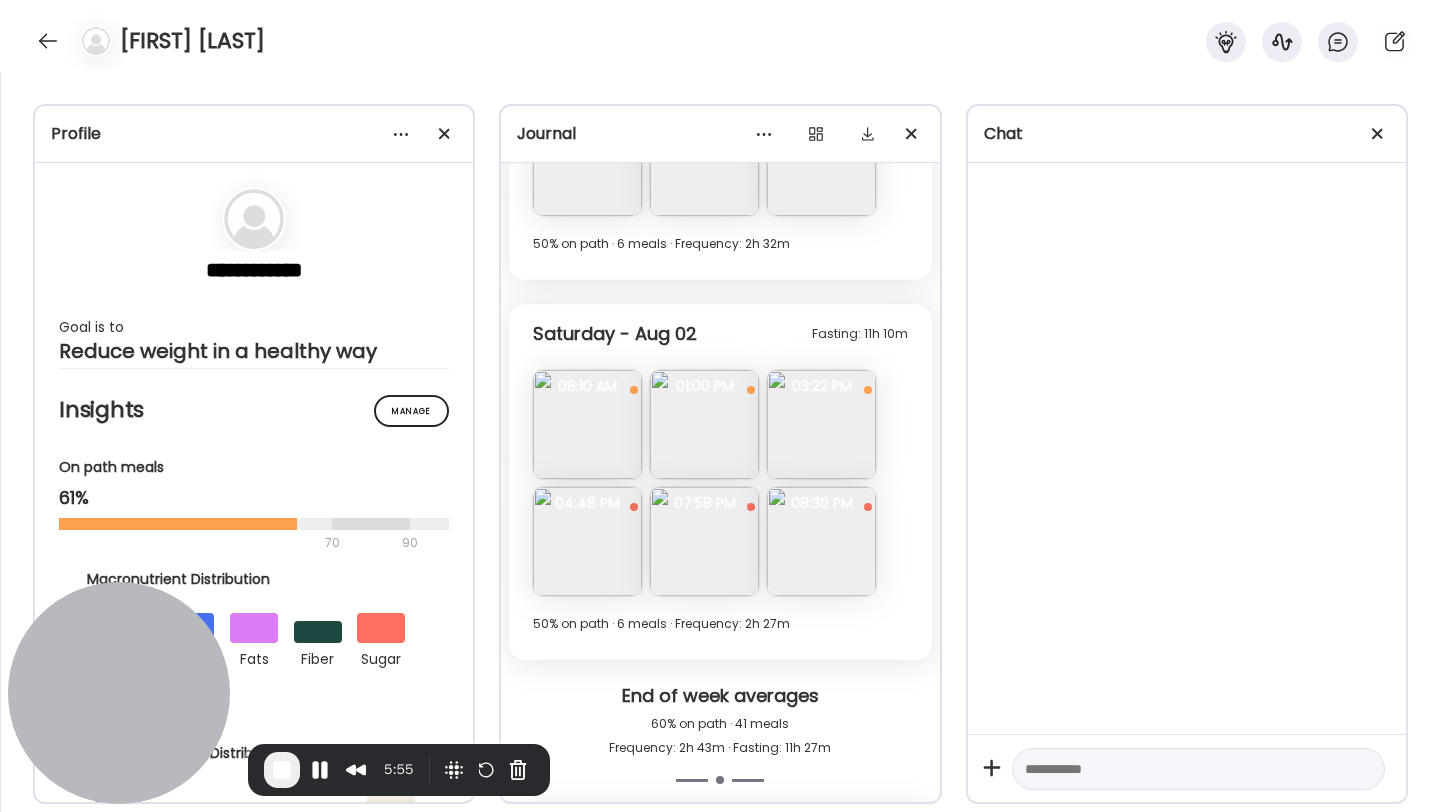scroll, scrollTop: 10100, scrollLeft: 0, axis: vertical 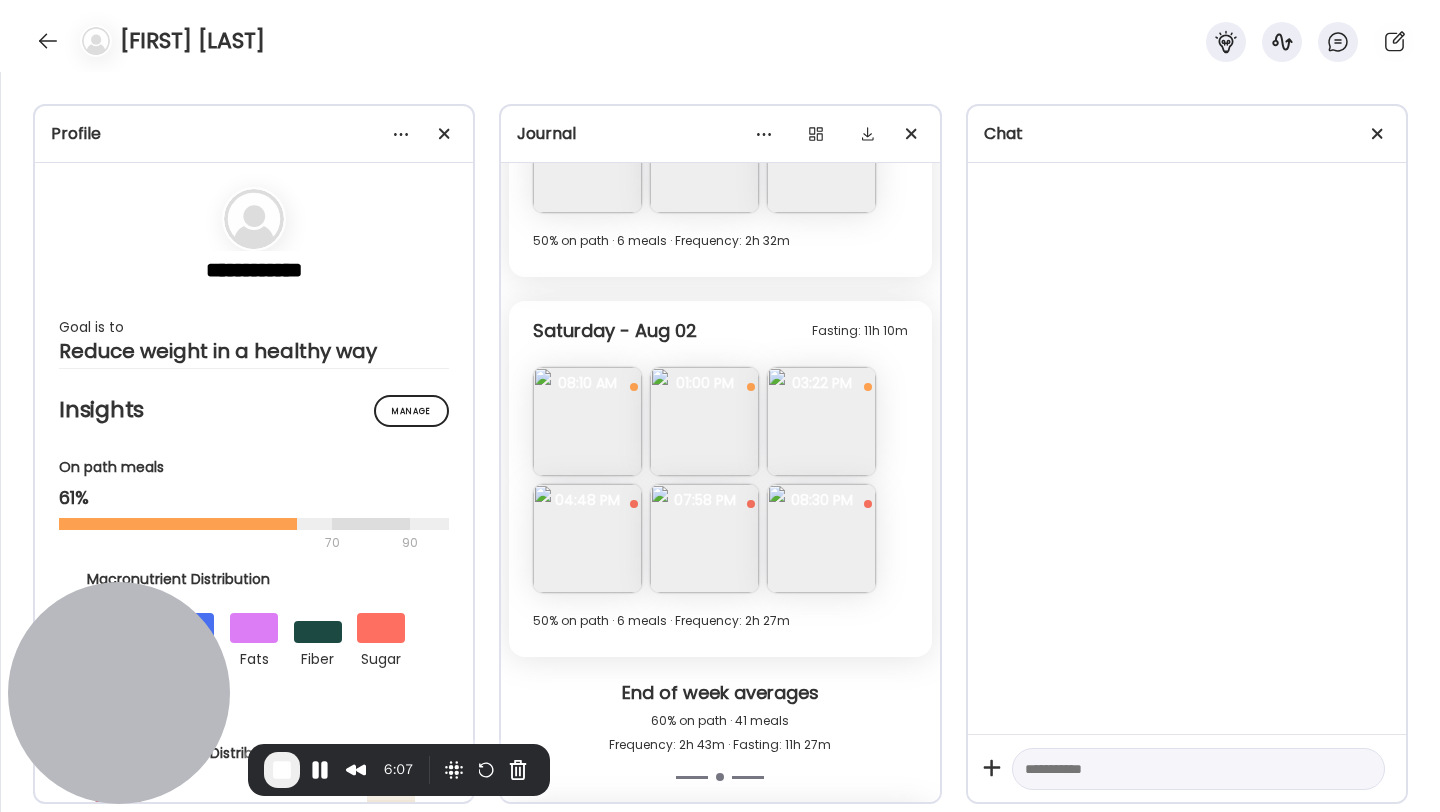 click at bounding box center [704, 538] 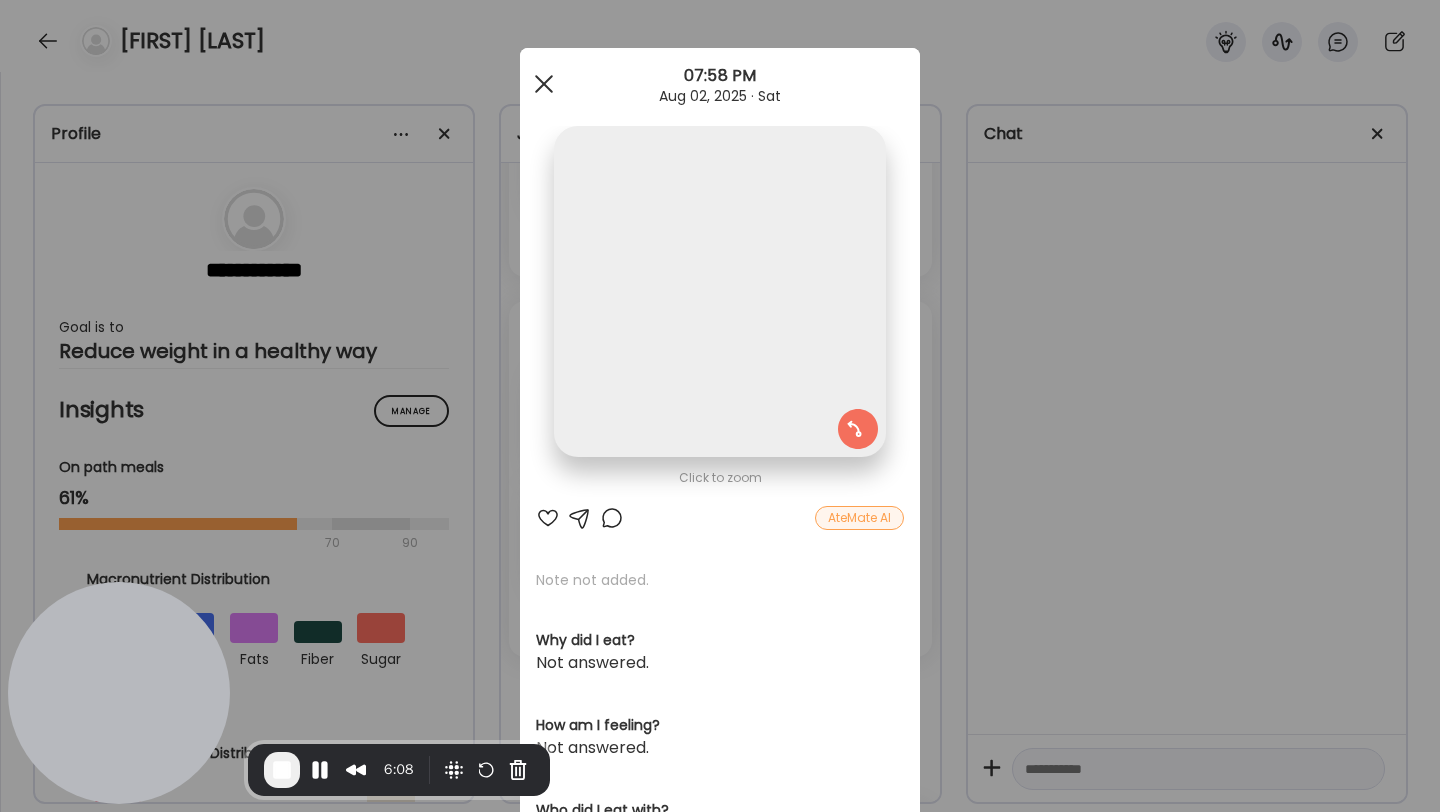 click at bounding box center [544, 84] 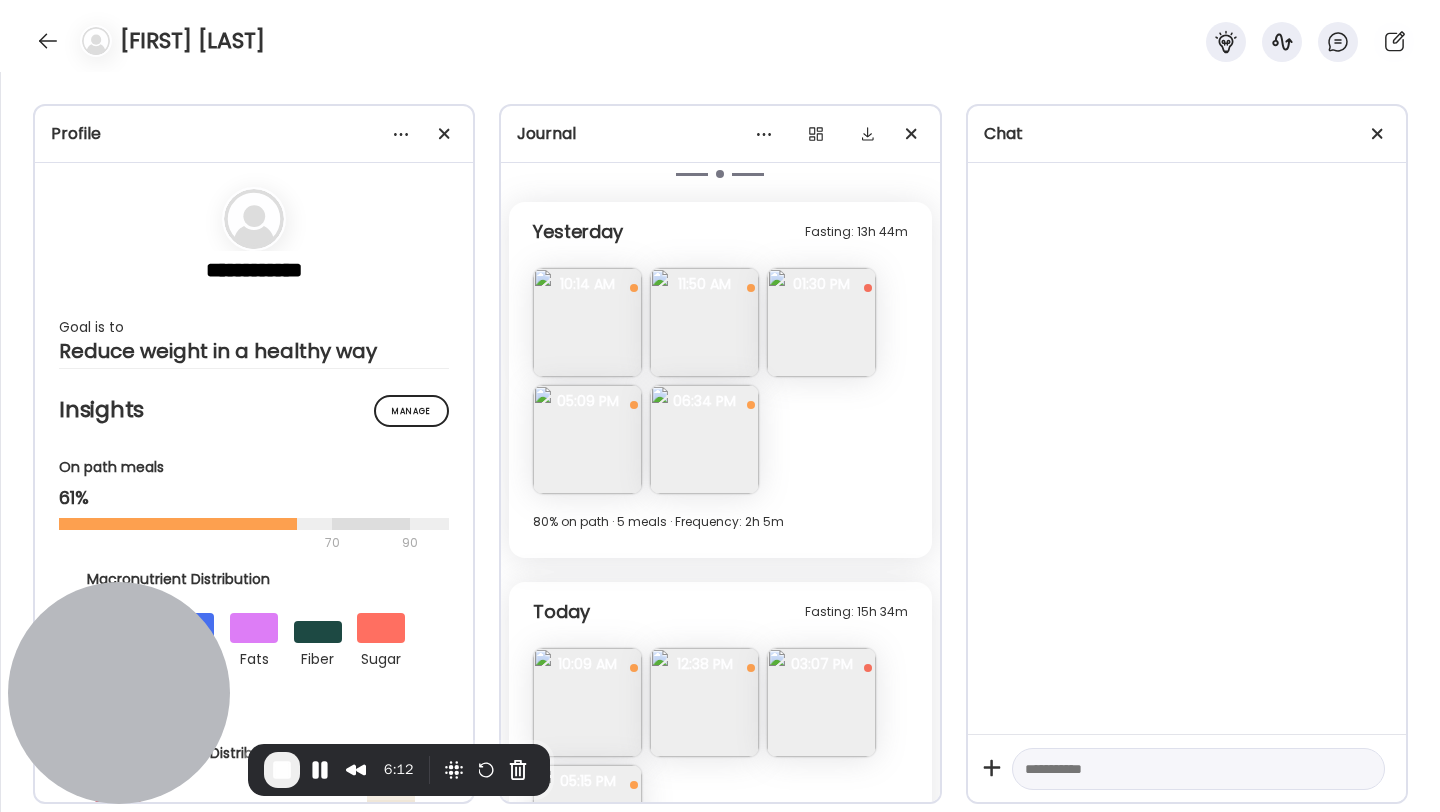 scroll, scrollTop: 10701, scrollLeft: 0, axis: vertical 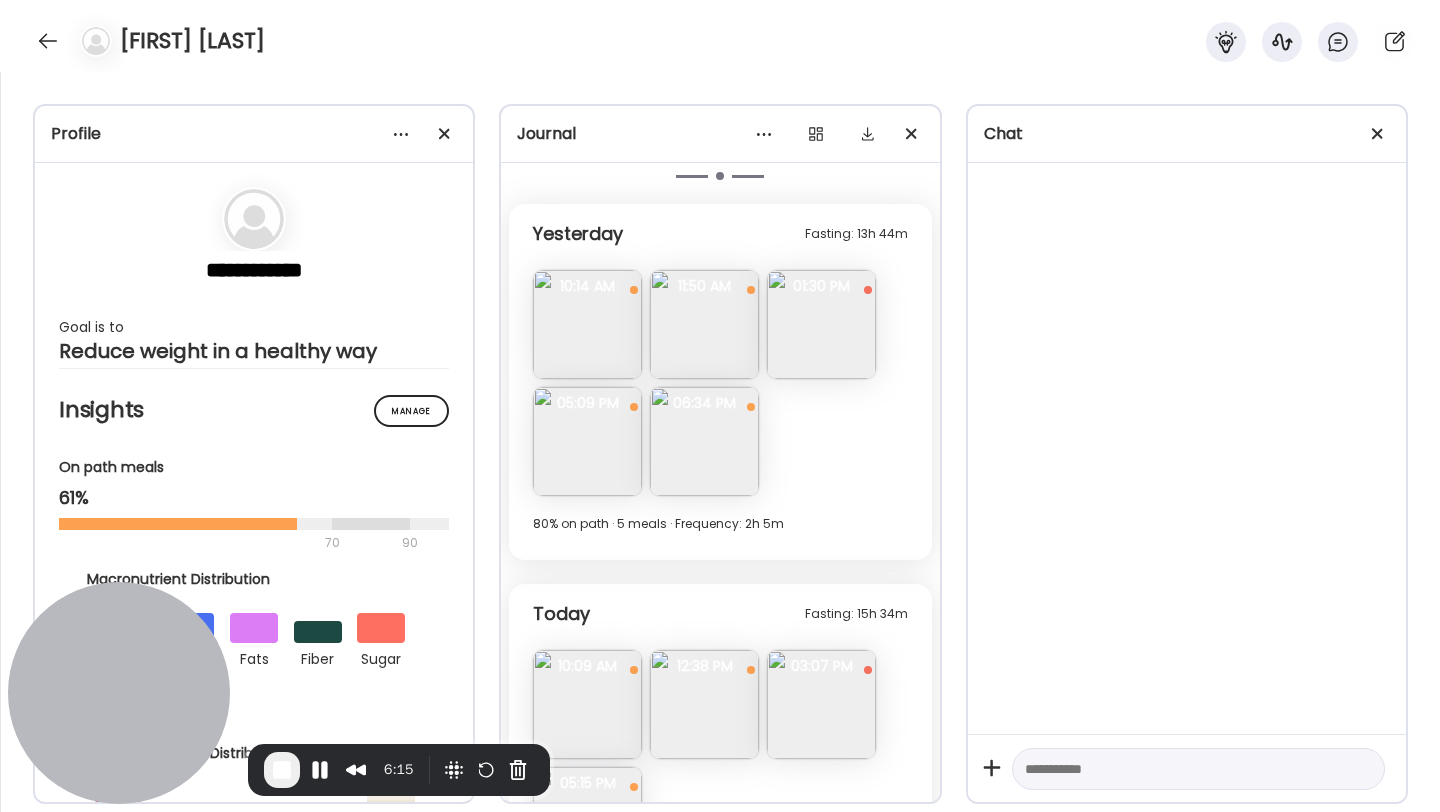 click at bounding box center (704, 324) 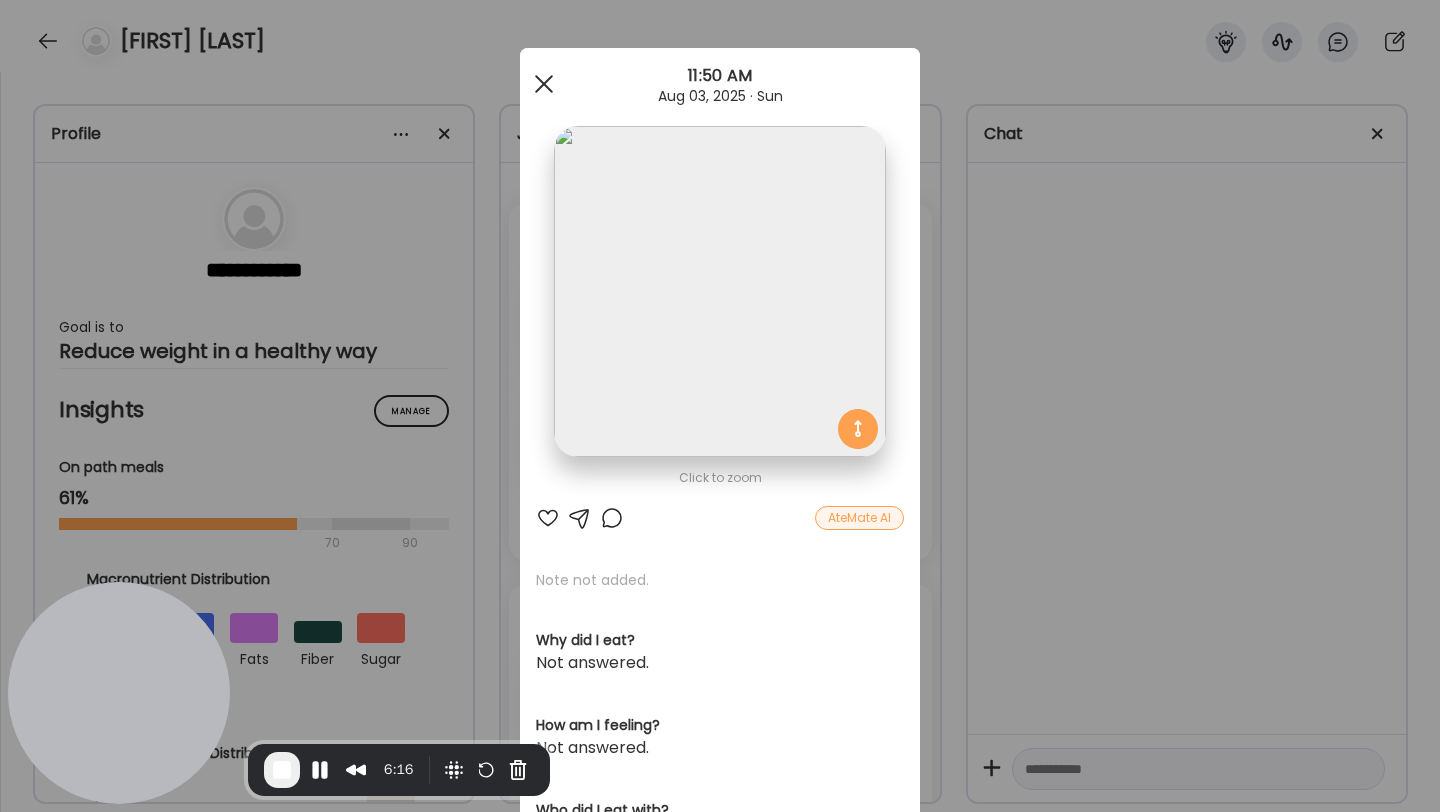 click at bounding box center (544, 84) 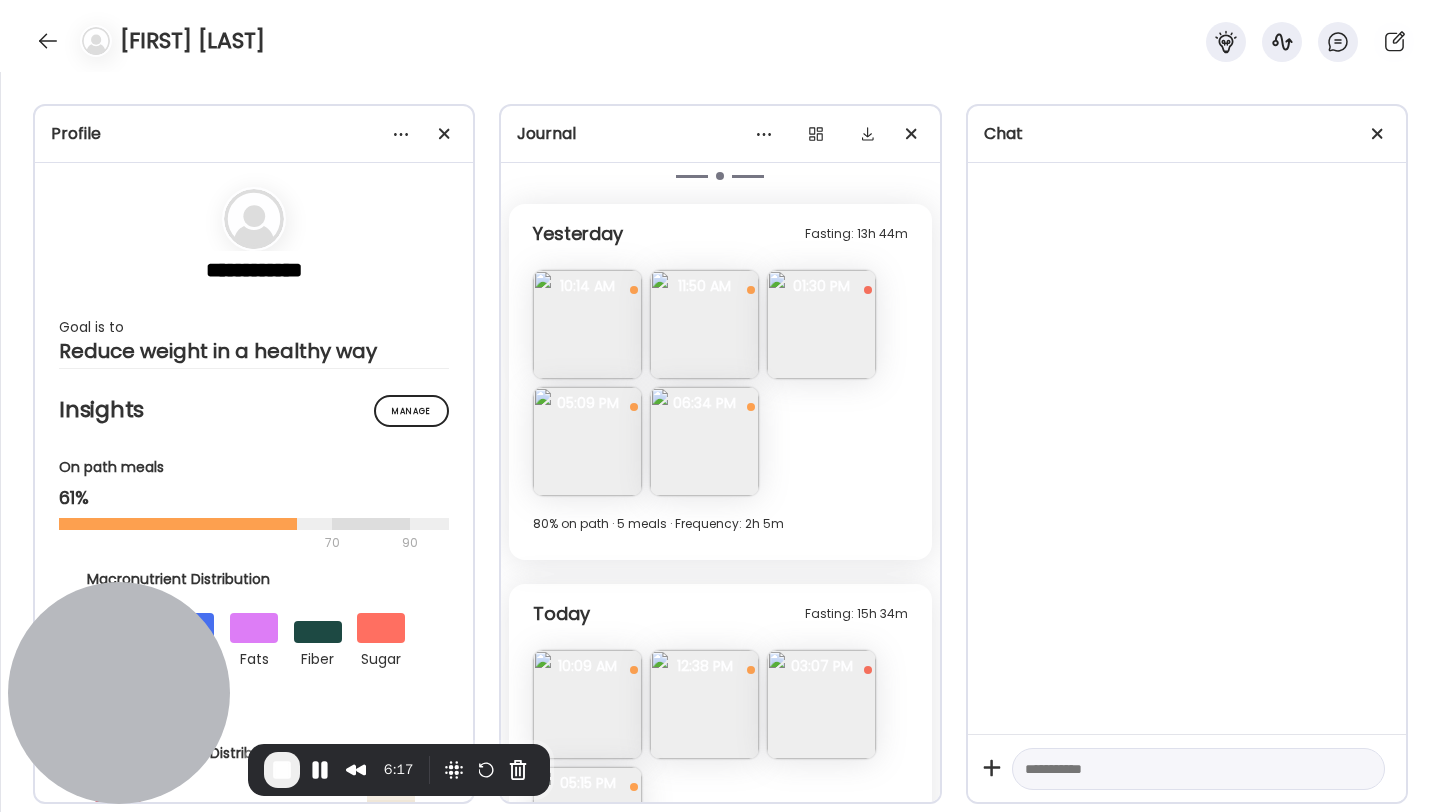 click on "Fasting: 13h 44m Yesterday Note not added Questions not answered 10:14 AM Note not added Questions not answered 1h 36m 11:50 AM Greggs sausage roll and a latte Questions not answered 1h 39m 01:30 PM Note not added Questions not answered 3h 39m 05:09 PM Note not added Questions not answered 1h 25m 06:34 PM Yesterday 80% on path · 5 meals · Frequency: 2h 5m" at bounding box center (720, 382) 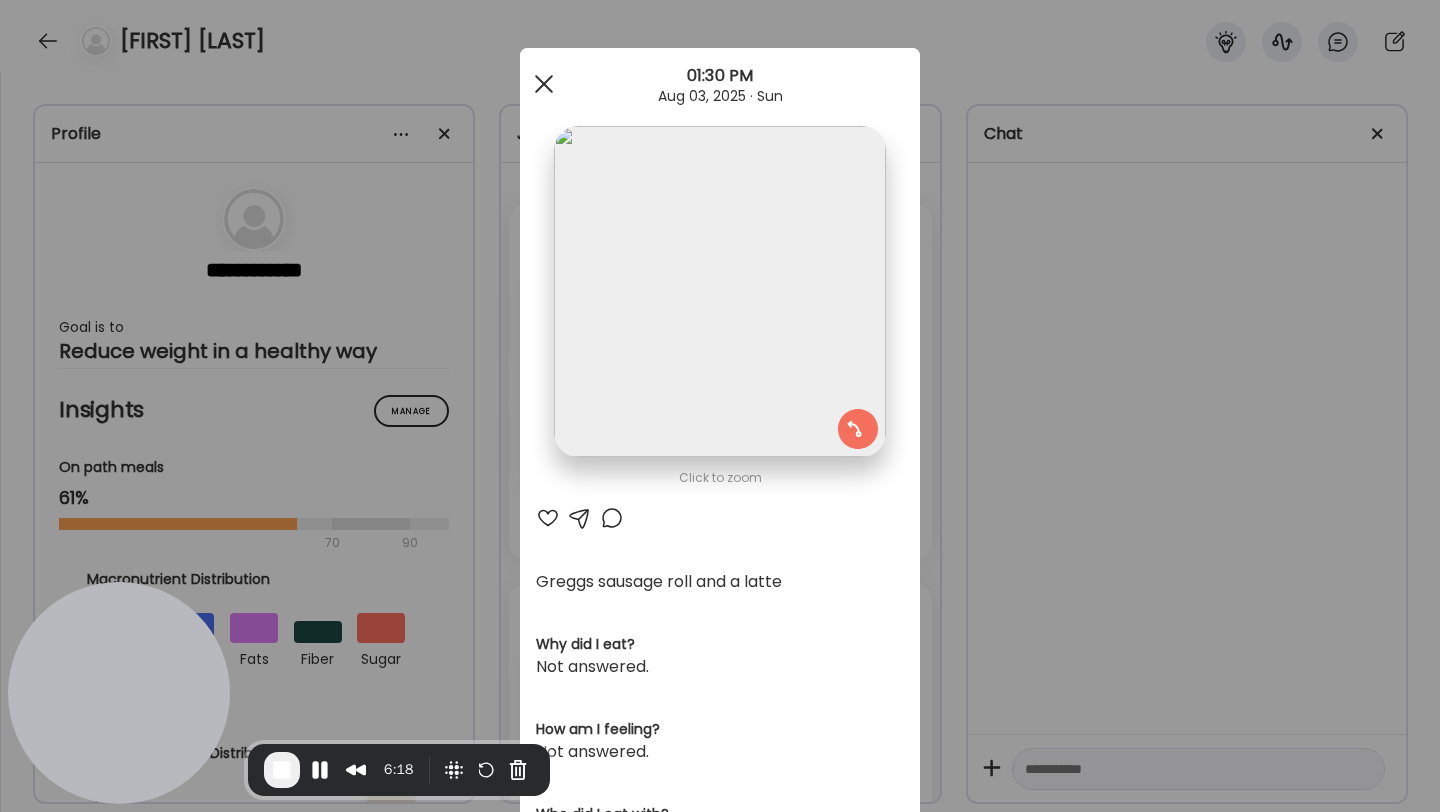 click at bounding box center [544, 84] 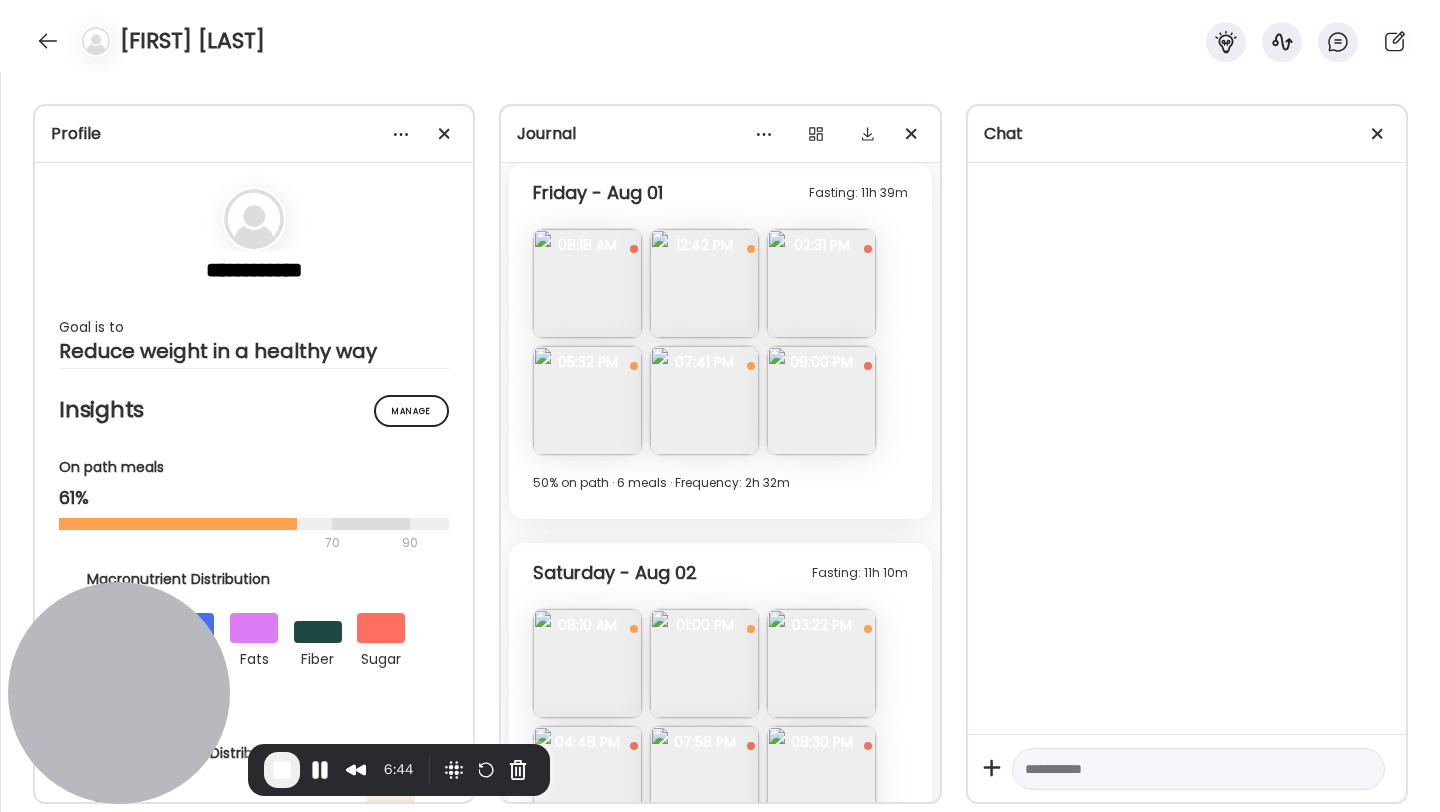 scroll, scrollTop: 9945, scrollLeft: 0, axis: vertical 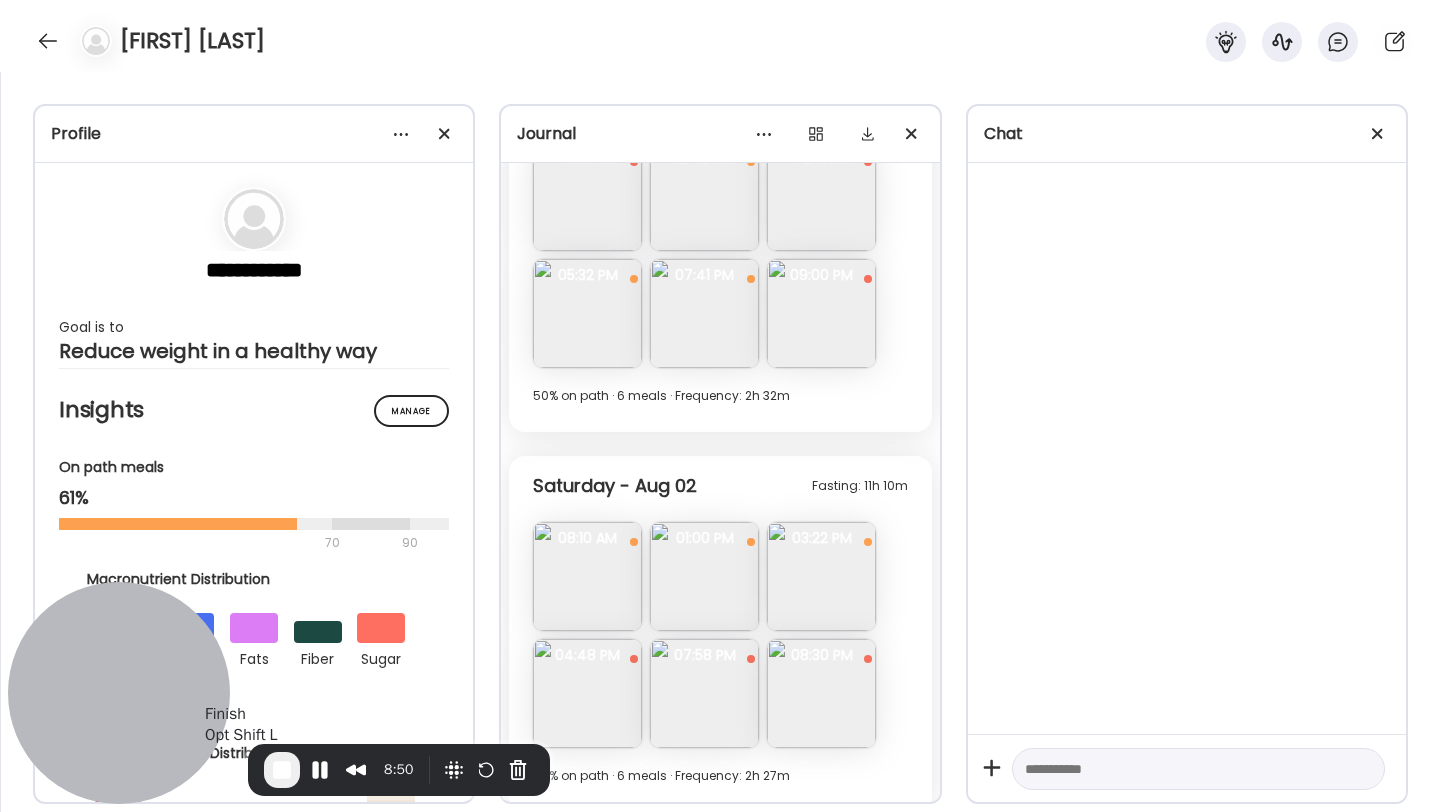 click at bounding box center [282, 770] 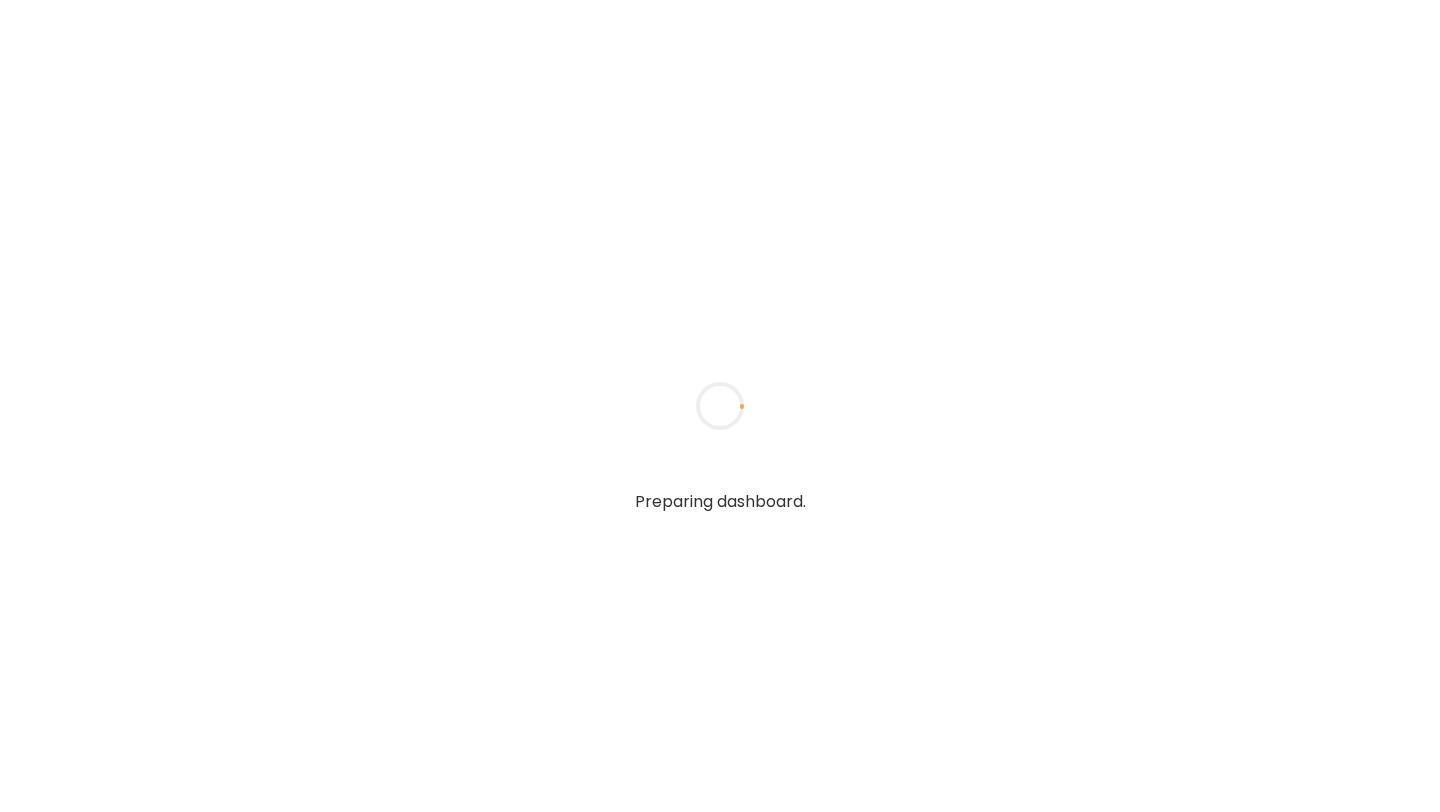 scroll, scrollTop: 0, scrollLeft: 0, axis: both 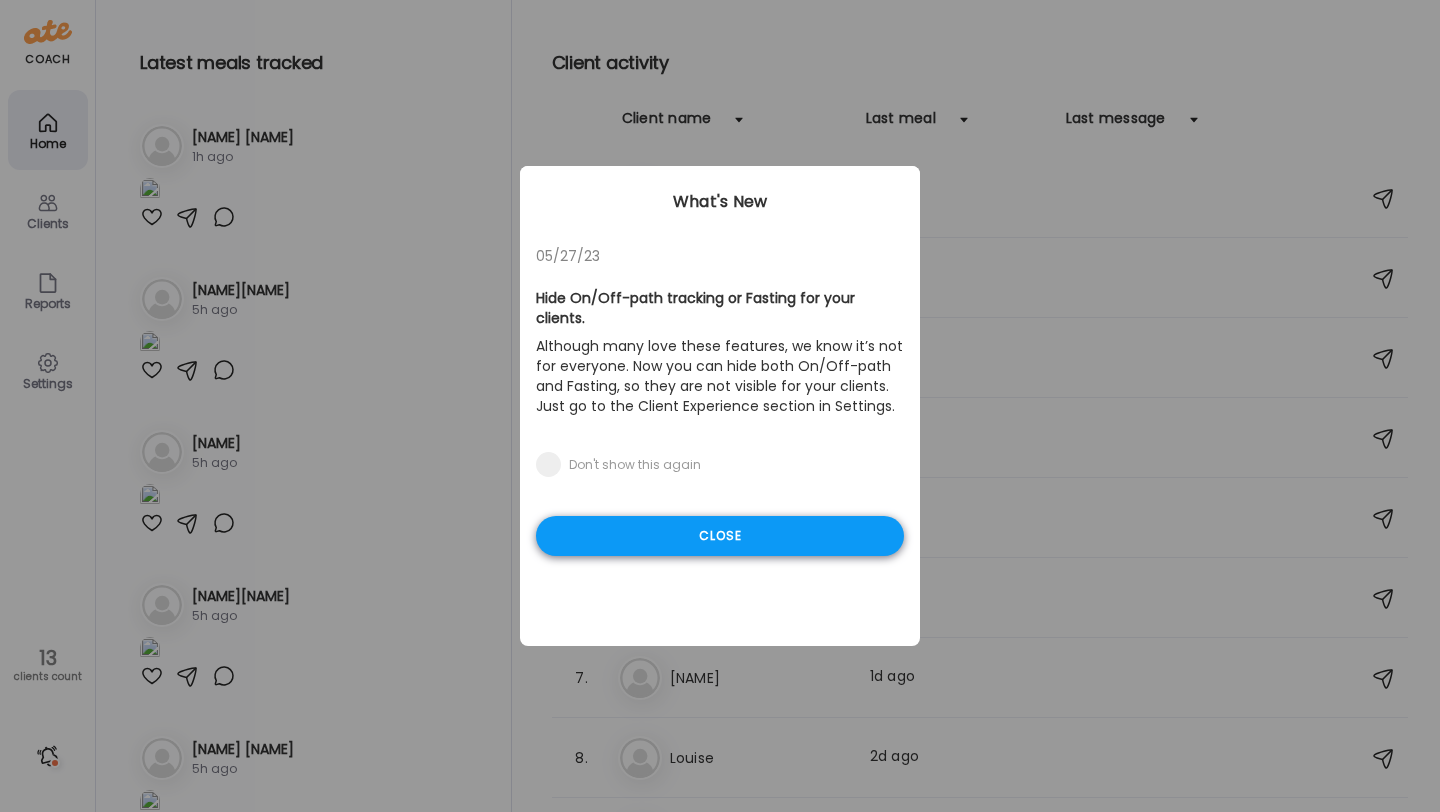 click on "Close" at bounding box center (720, 536) 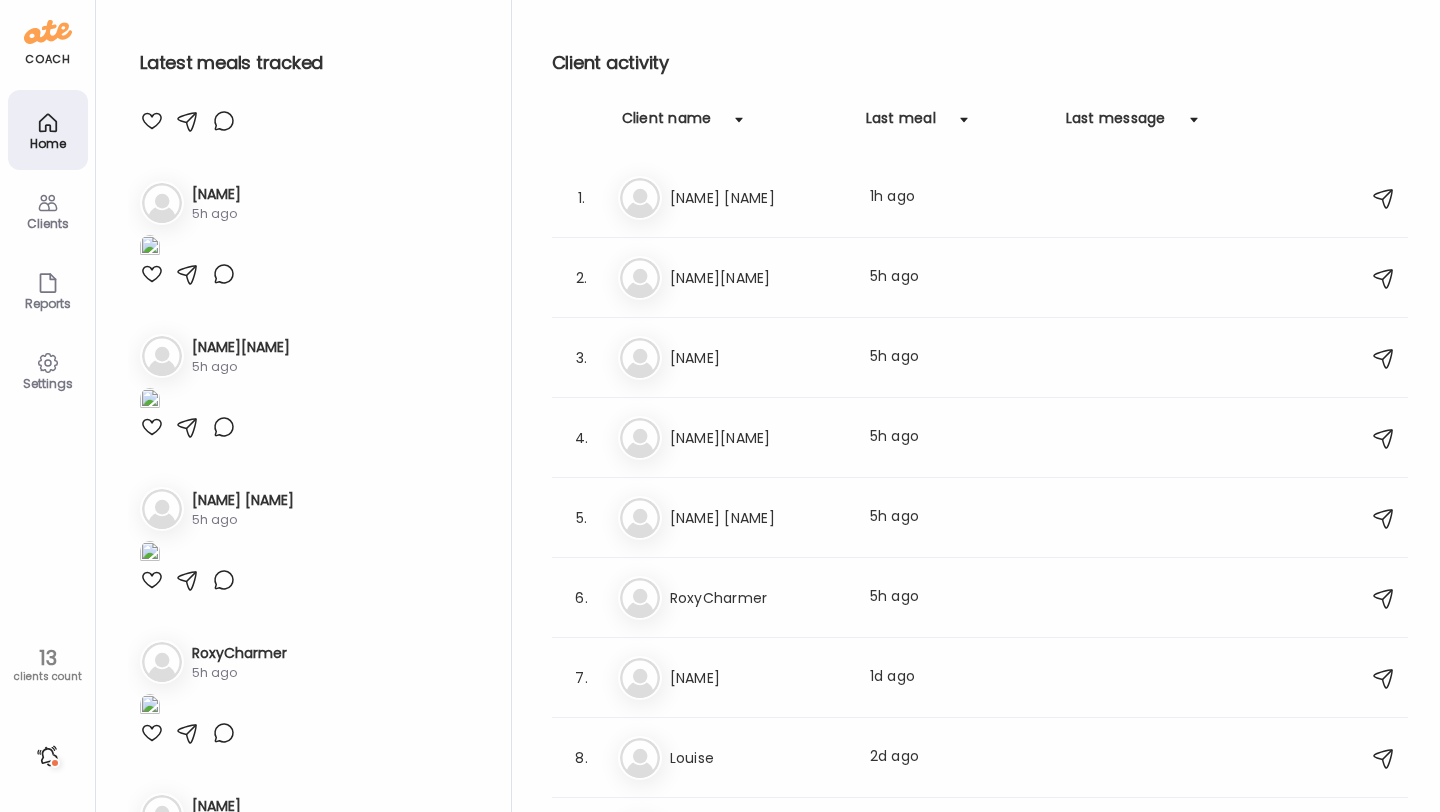 scroll, scrollTop: 260, scrollLeft: 0, axis: vertical 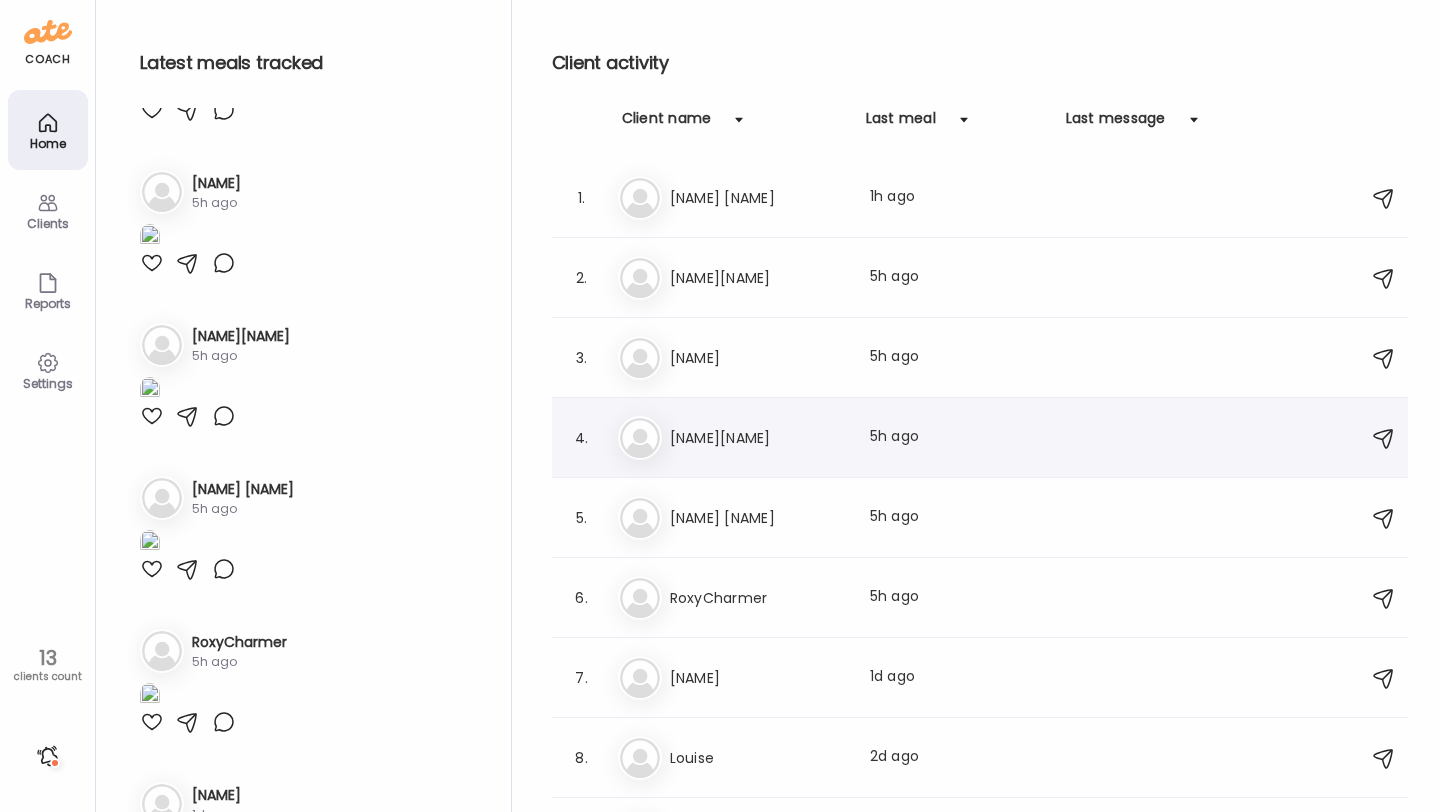 click on "[LAST]" at bounding box center [758, 438] 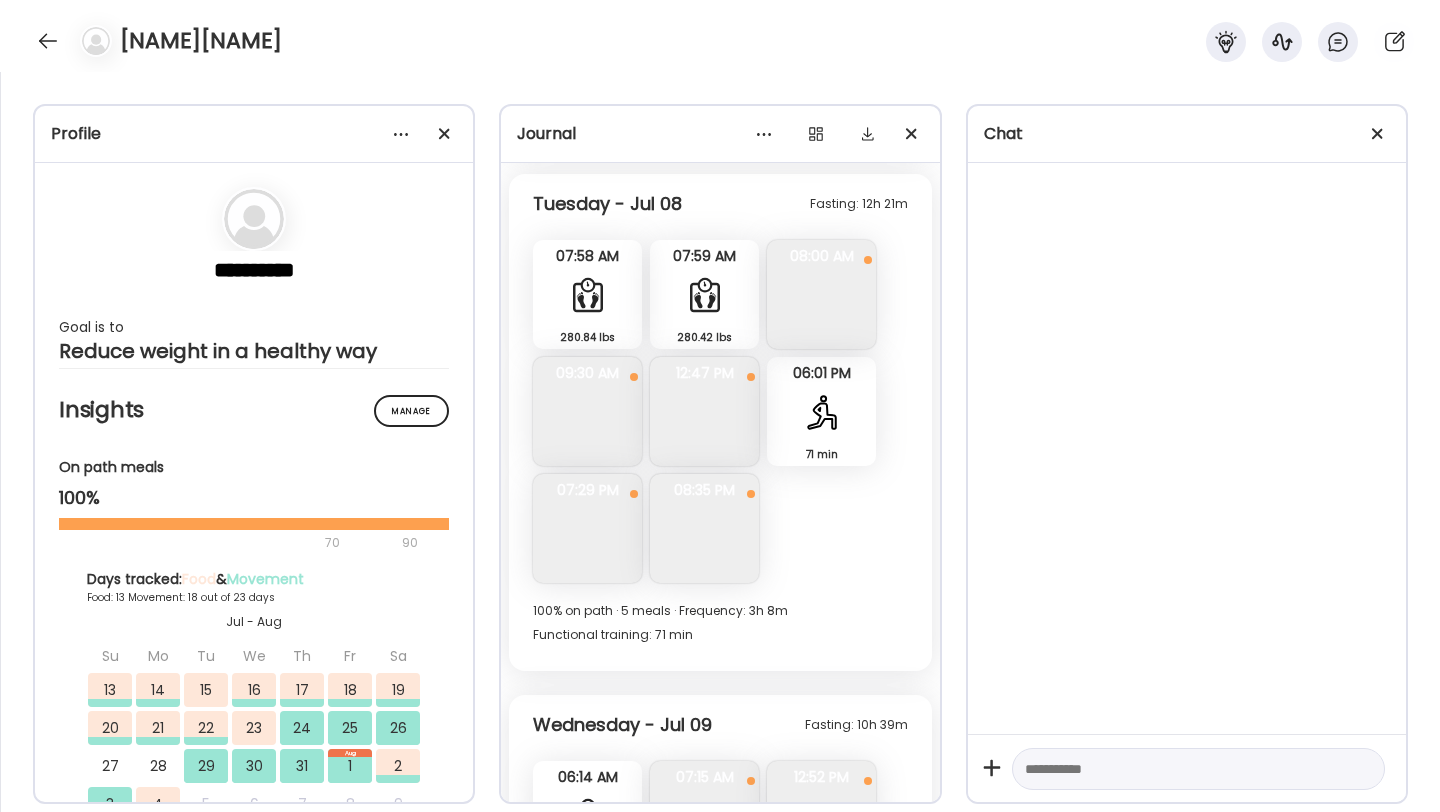 scroll, scrollTop: 13167, scrollLeft: 0, axis: vertical 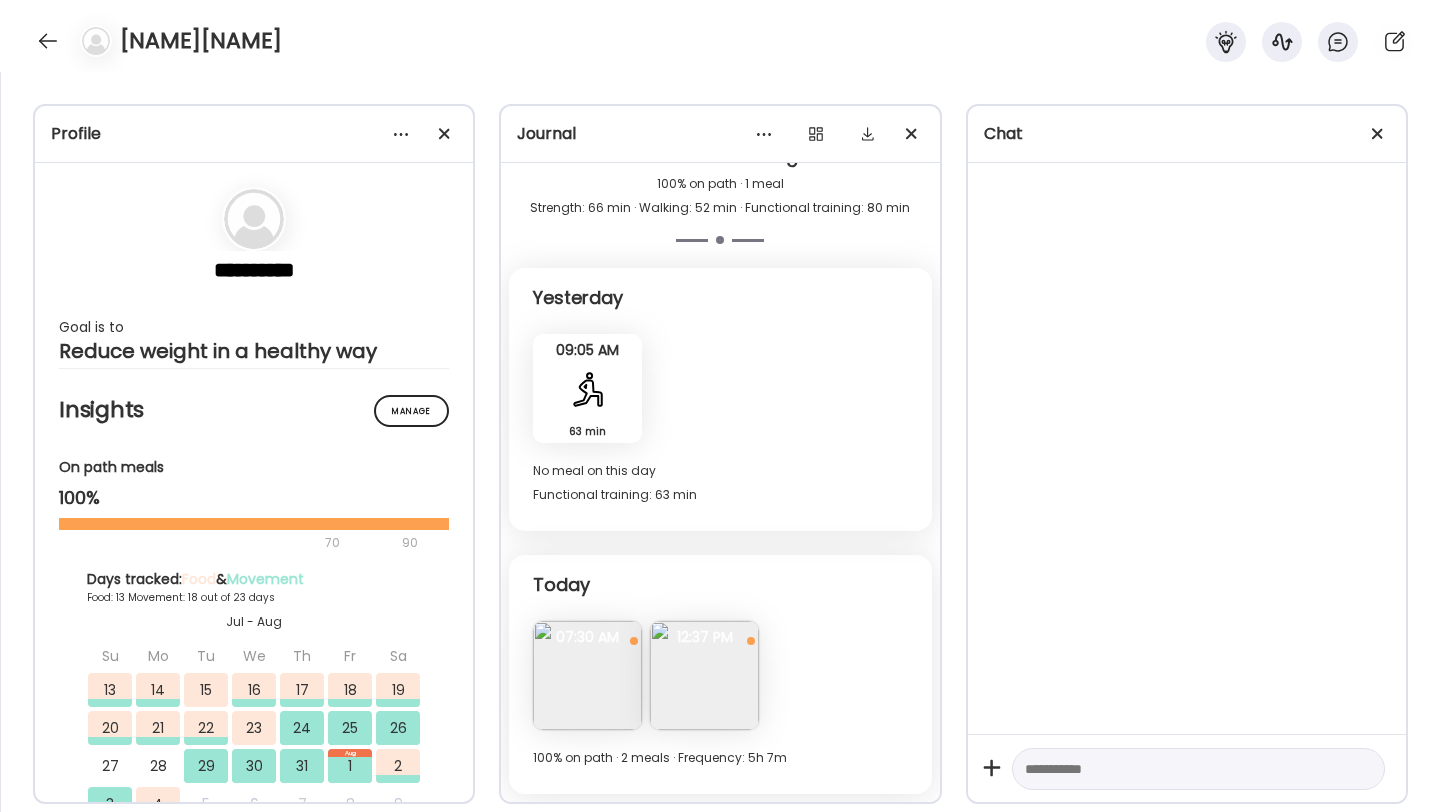 click at bounding box center (704, 675) 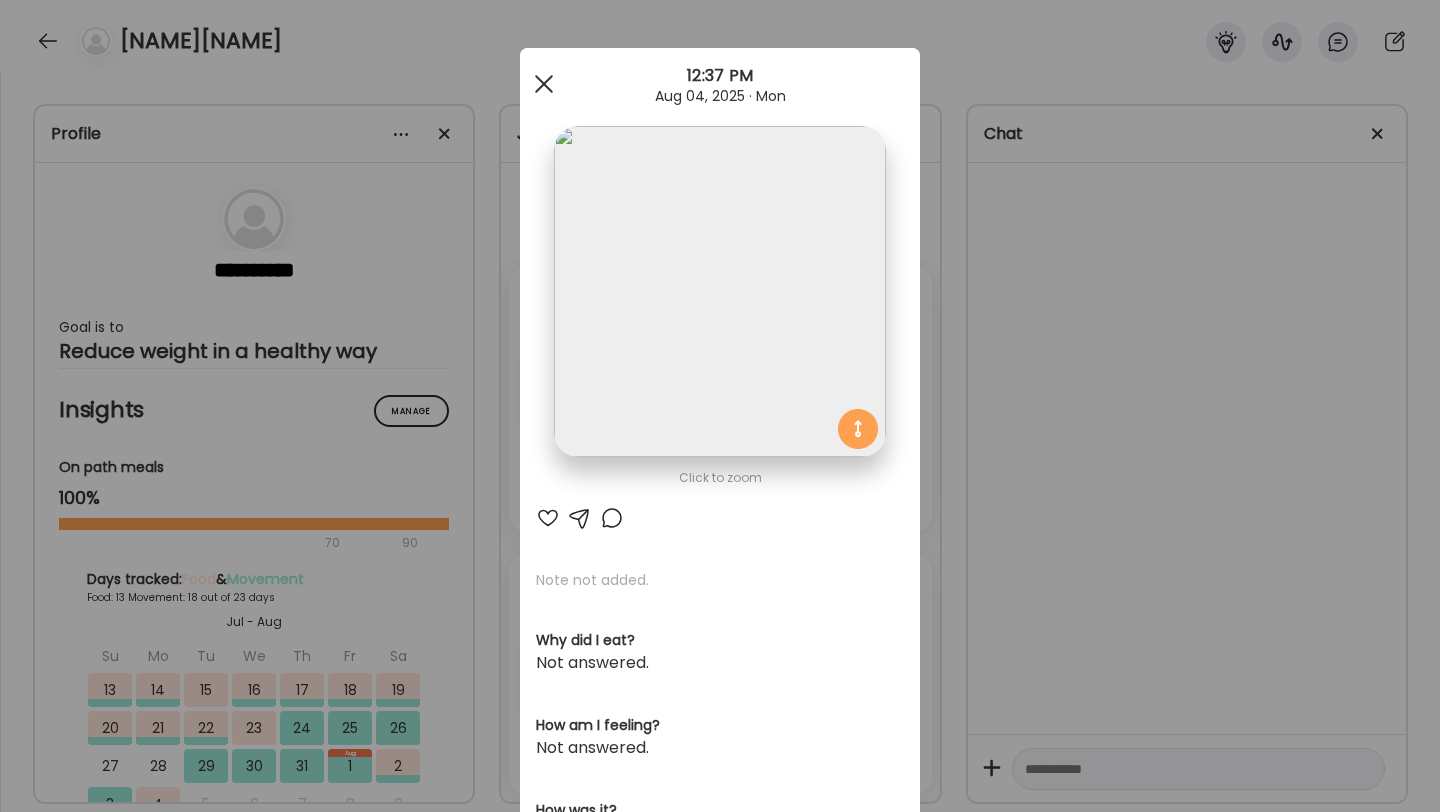 click at bounding box center (544, 84) 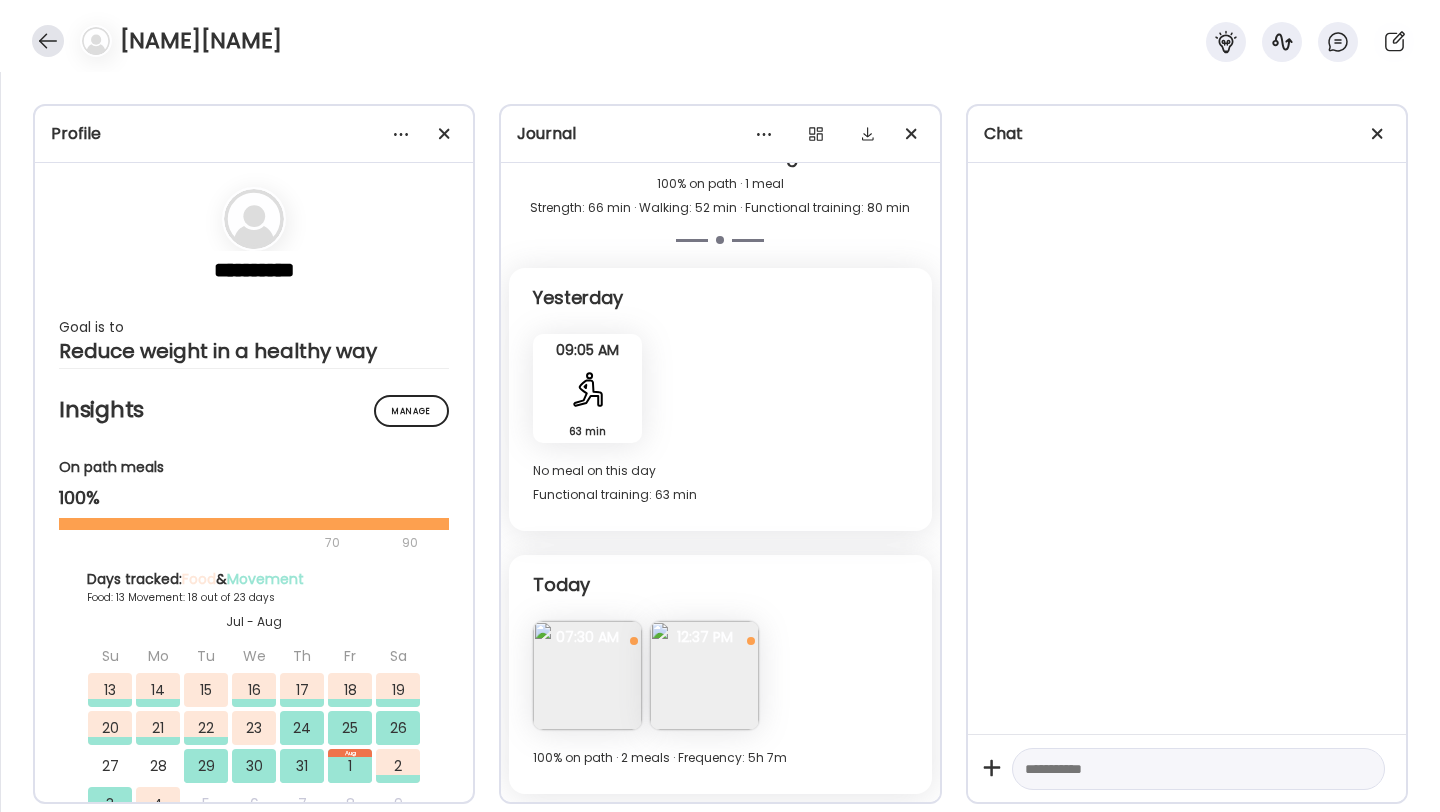 click at bounding box center (48, 41) 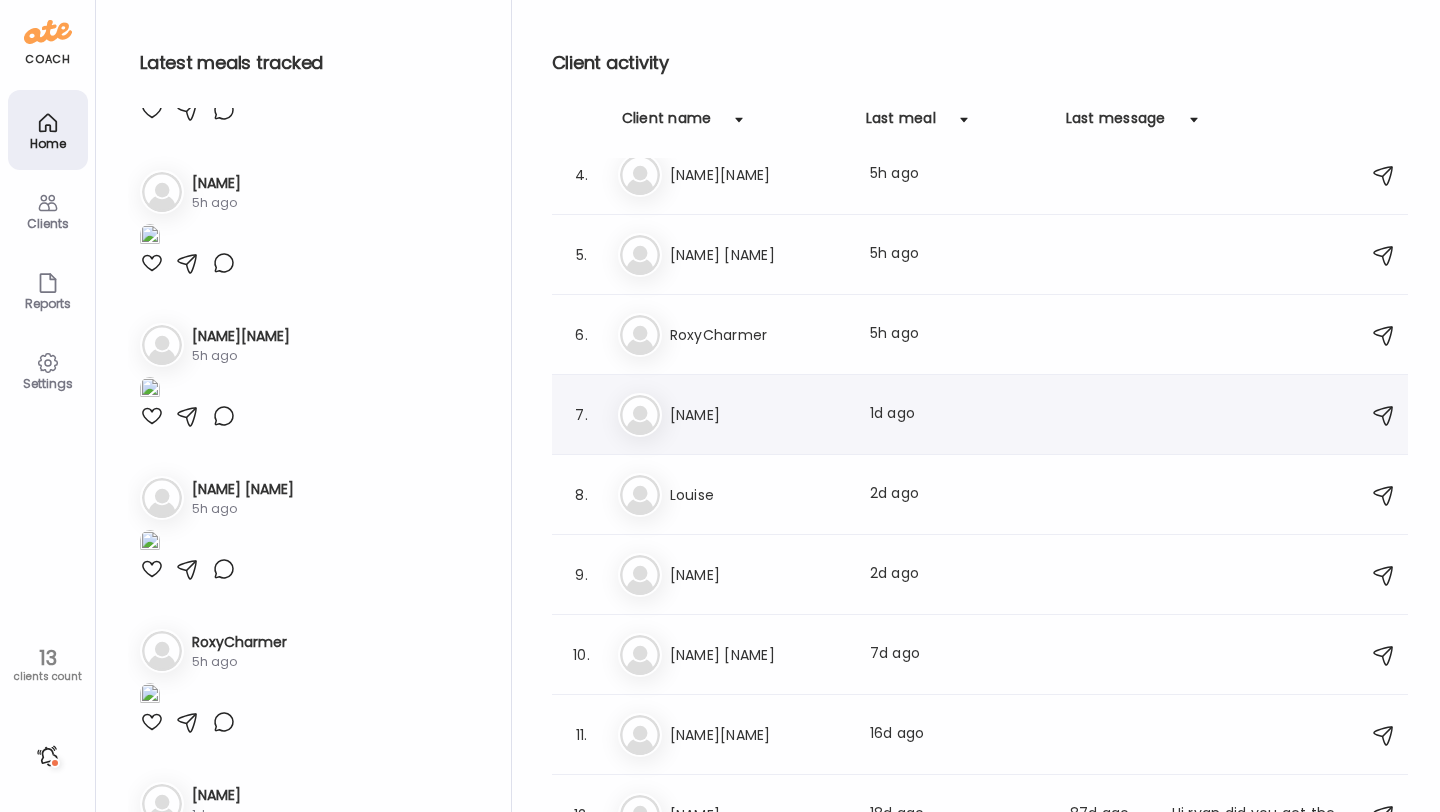 scroll, scrollTop: 287, scrollLeft: 0, axis: vertical 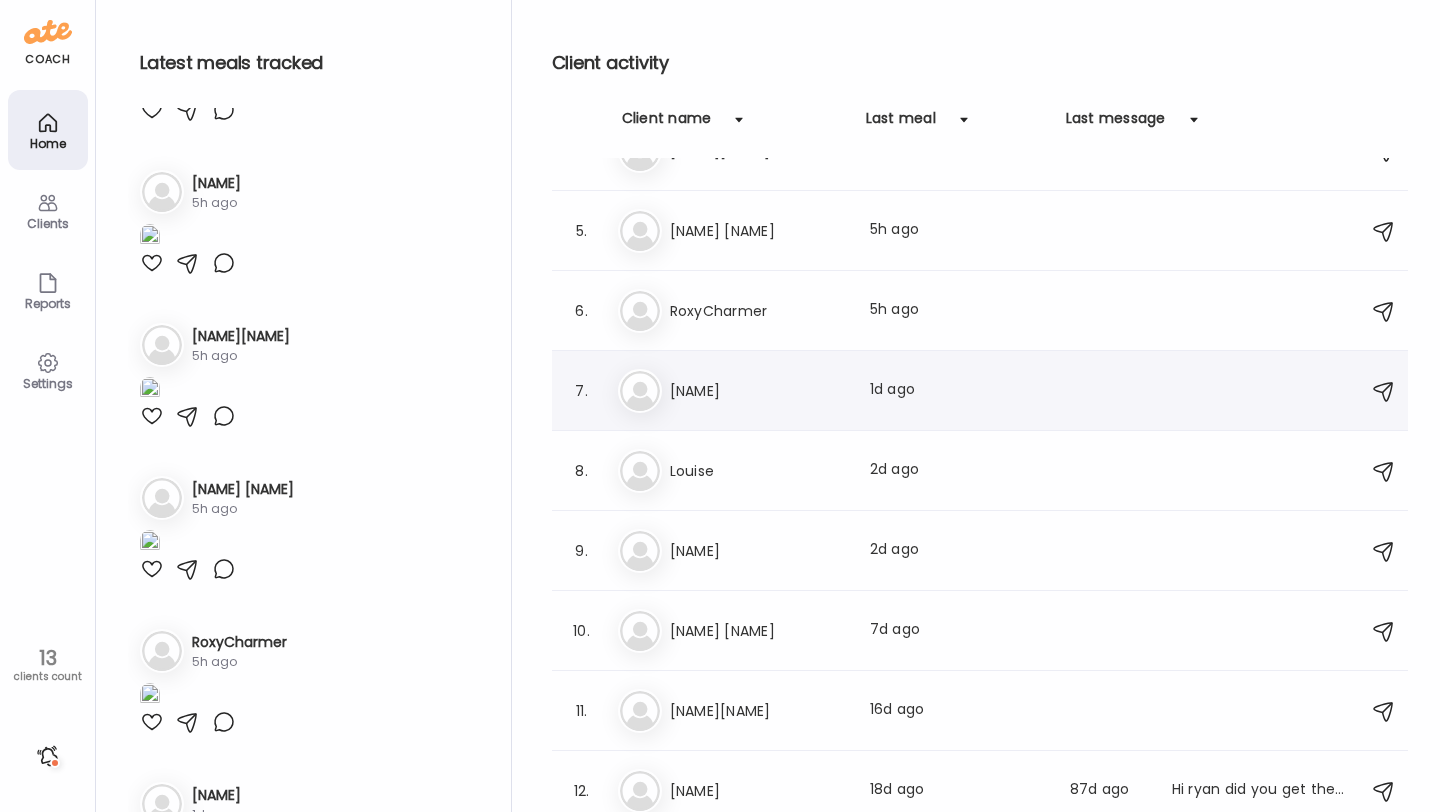 click on "[FIRST]" at bounding box center [758, 391] 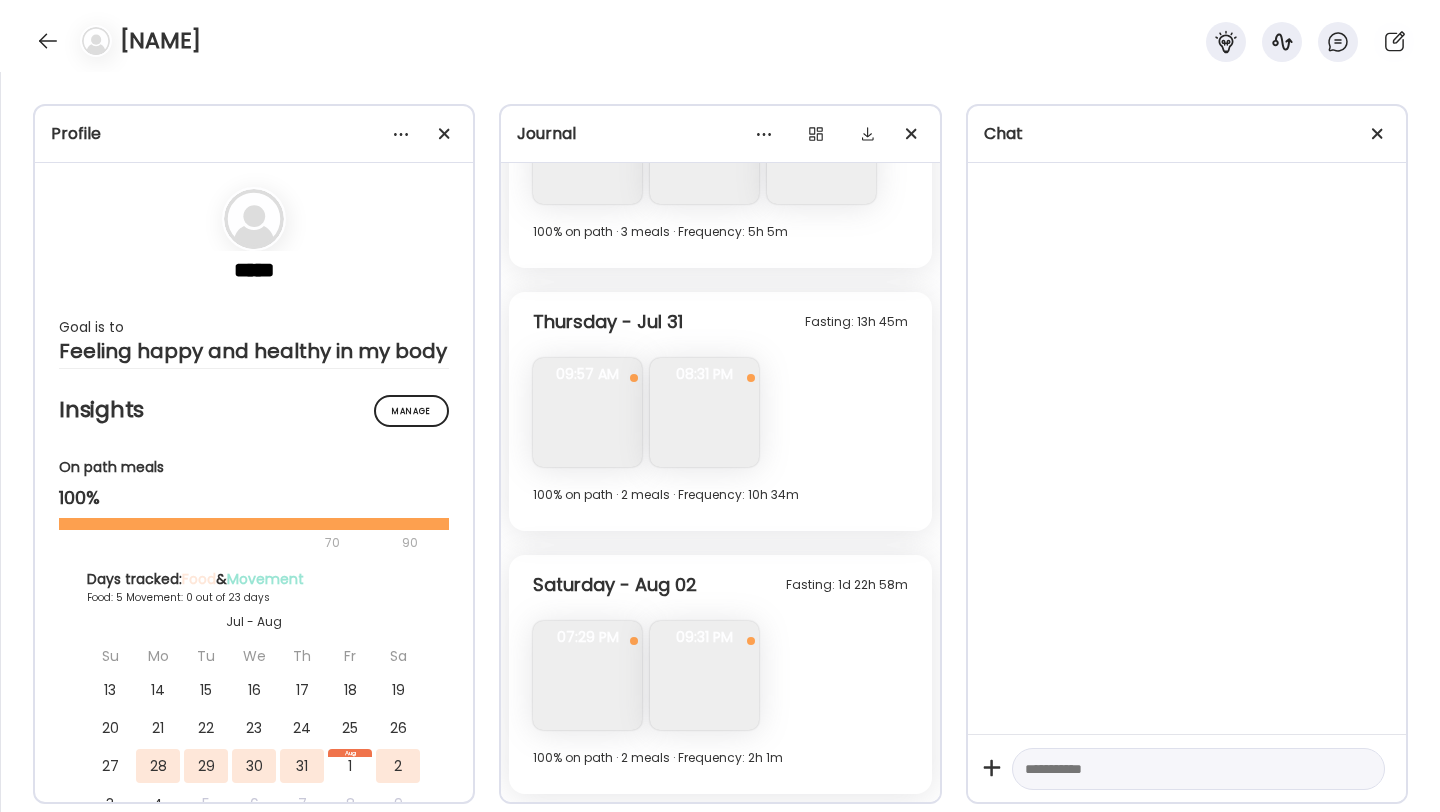 scroll, scrollTop: 756, scrollLeft: 0, axis: vertical 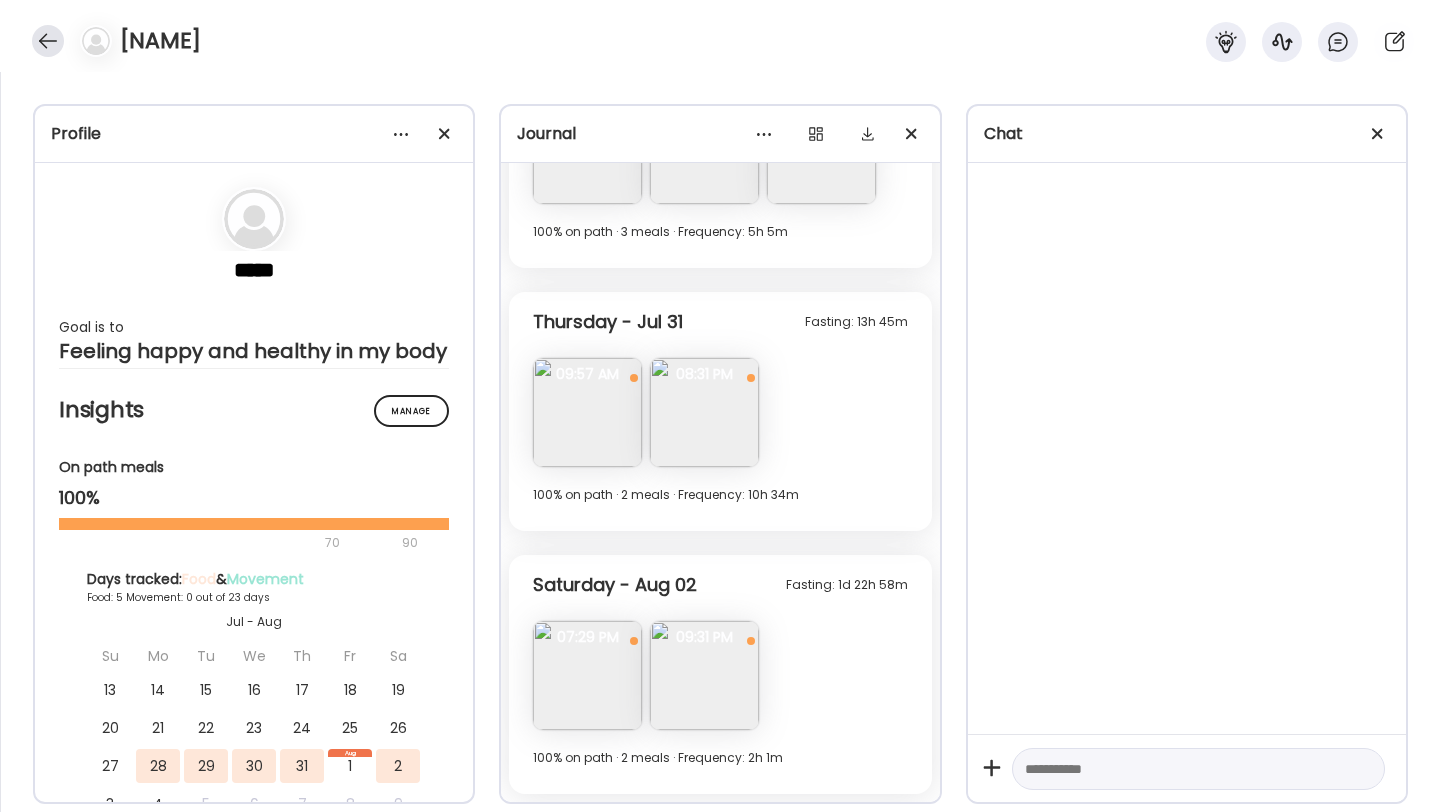 click at bounding box center [48, 41] 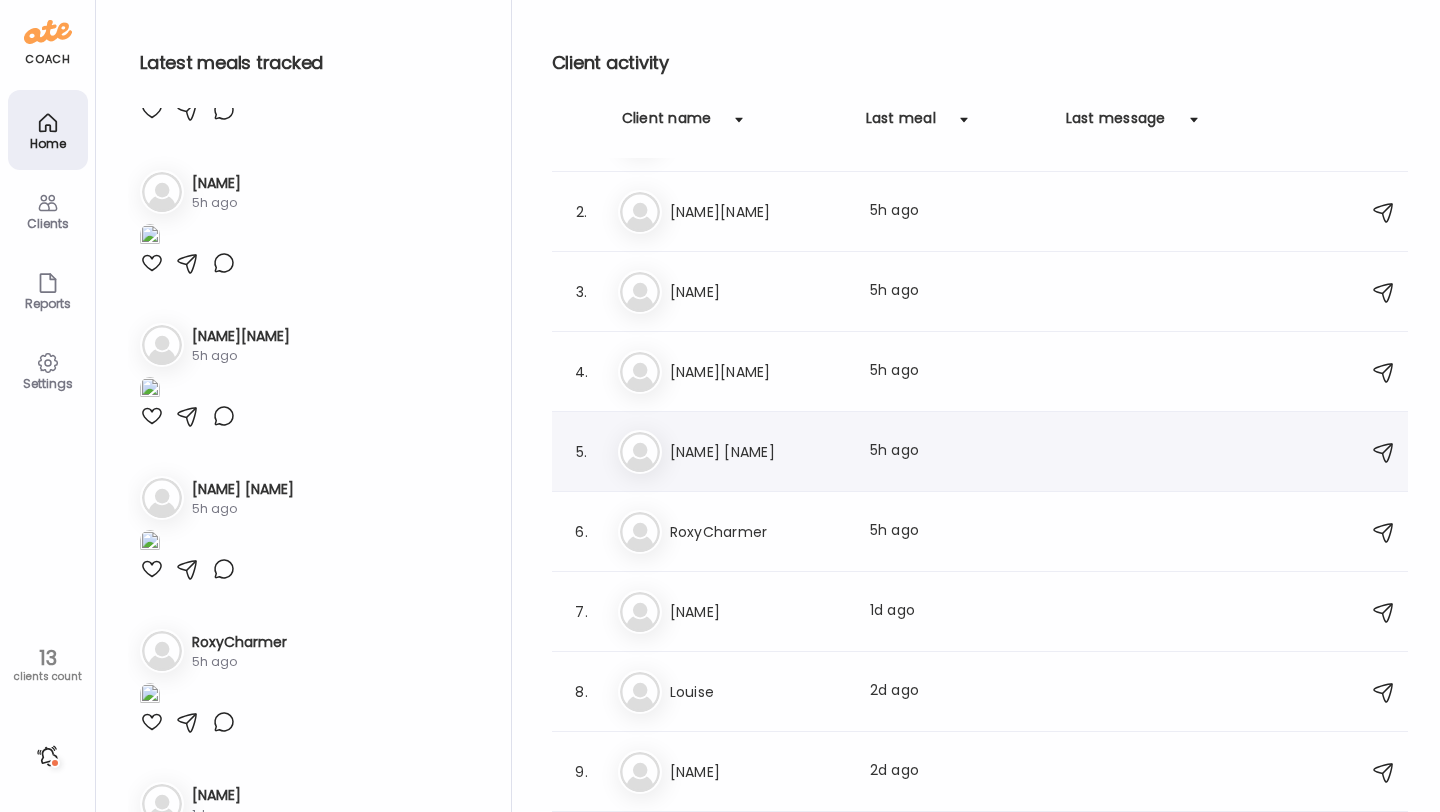 scroll, scrollTop: 0, scrollLeft: 0, axis: both 